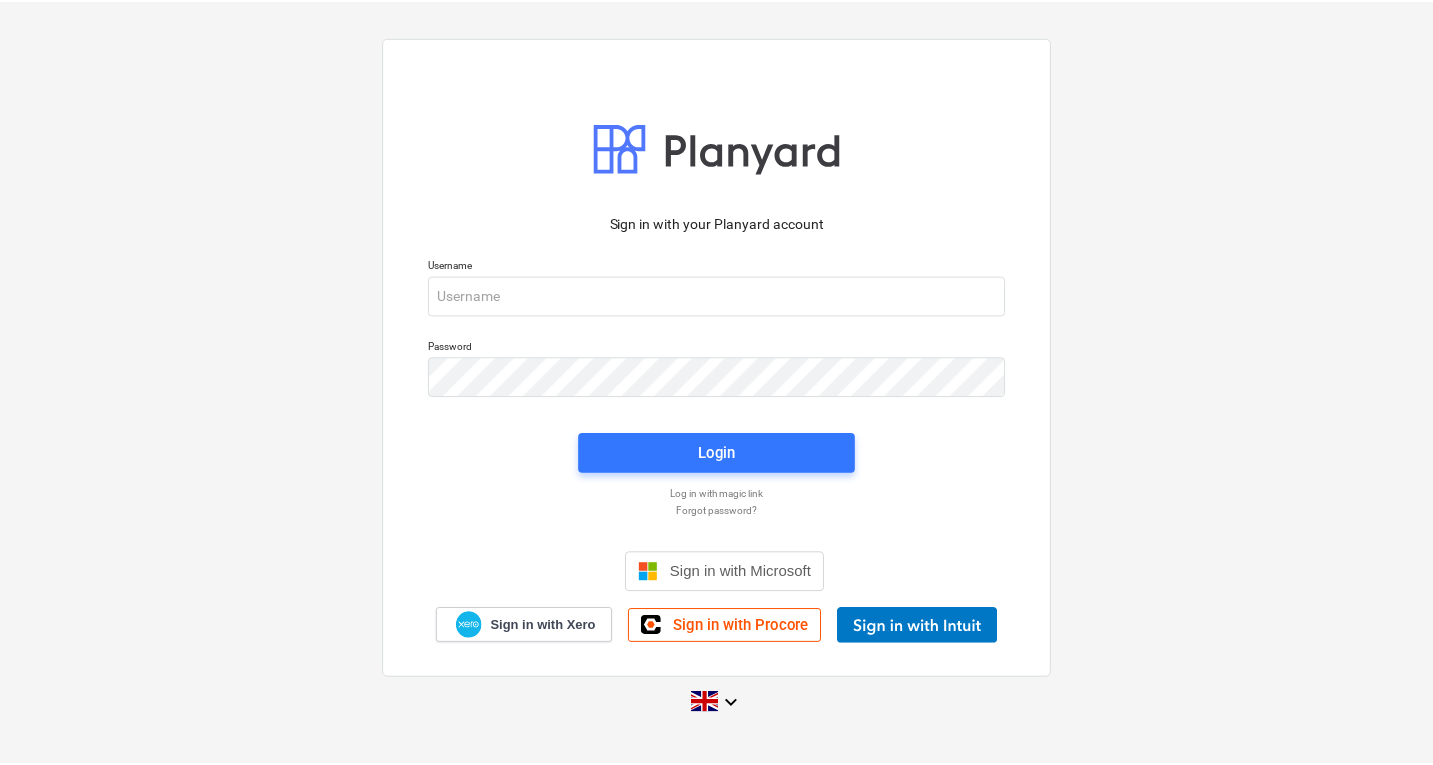 scroll, scrollTop: 0, scrollLeft: 0, axis: both 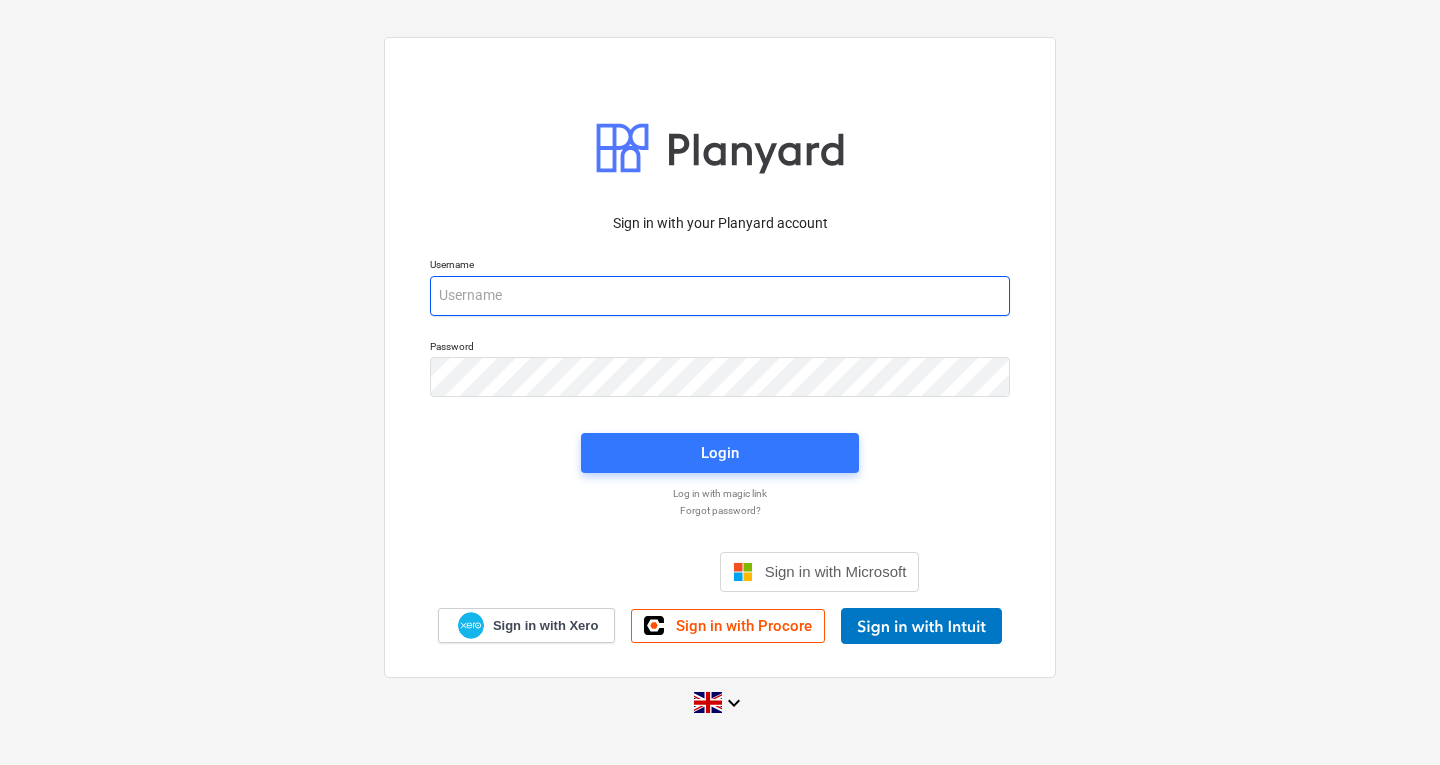 click at bounding box center (720, 296) 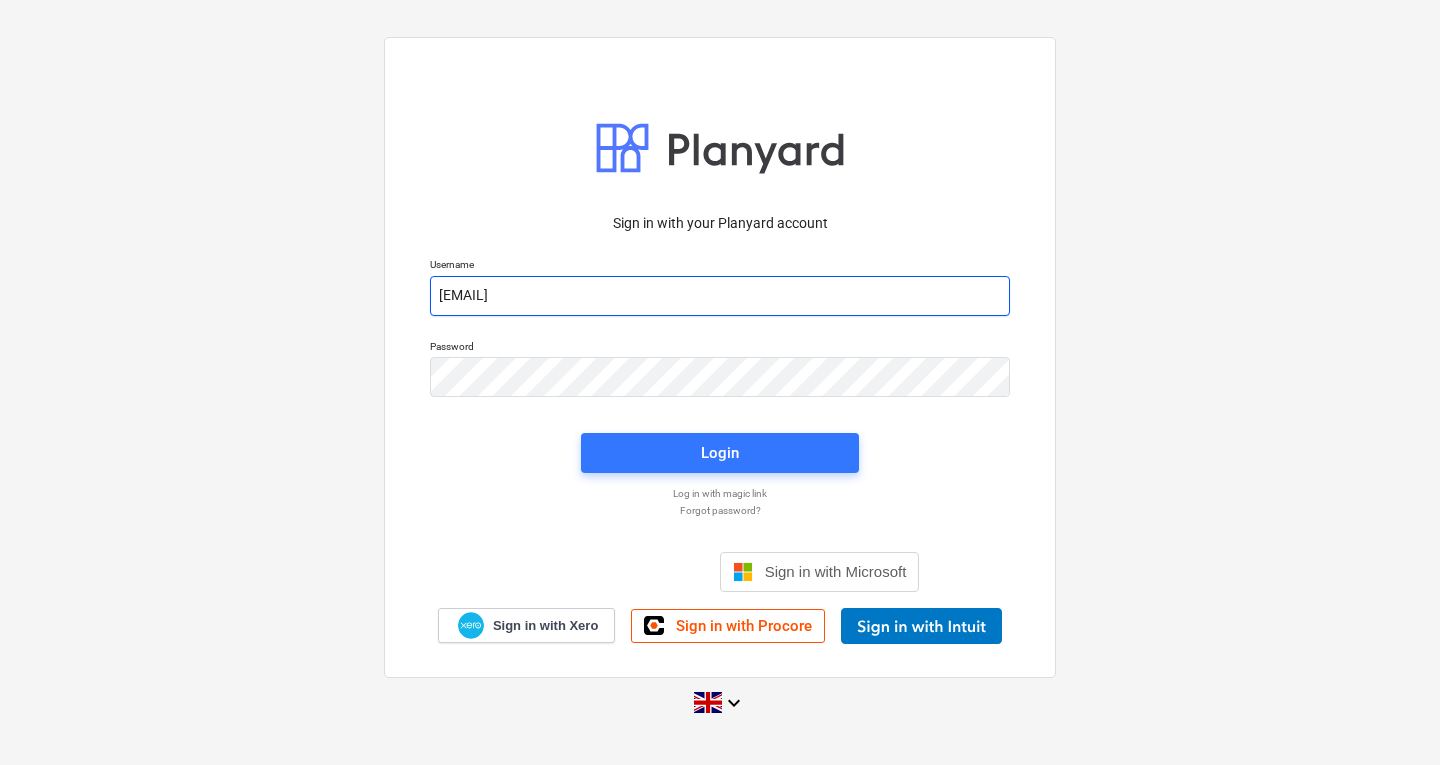 type on "[EMAIL]" 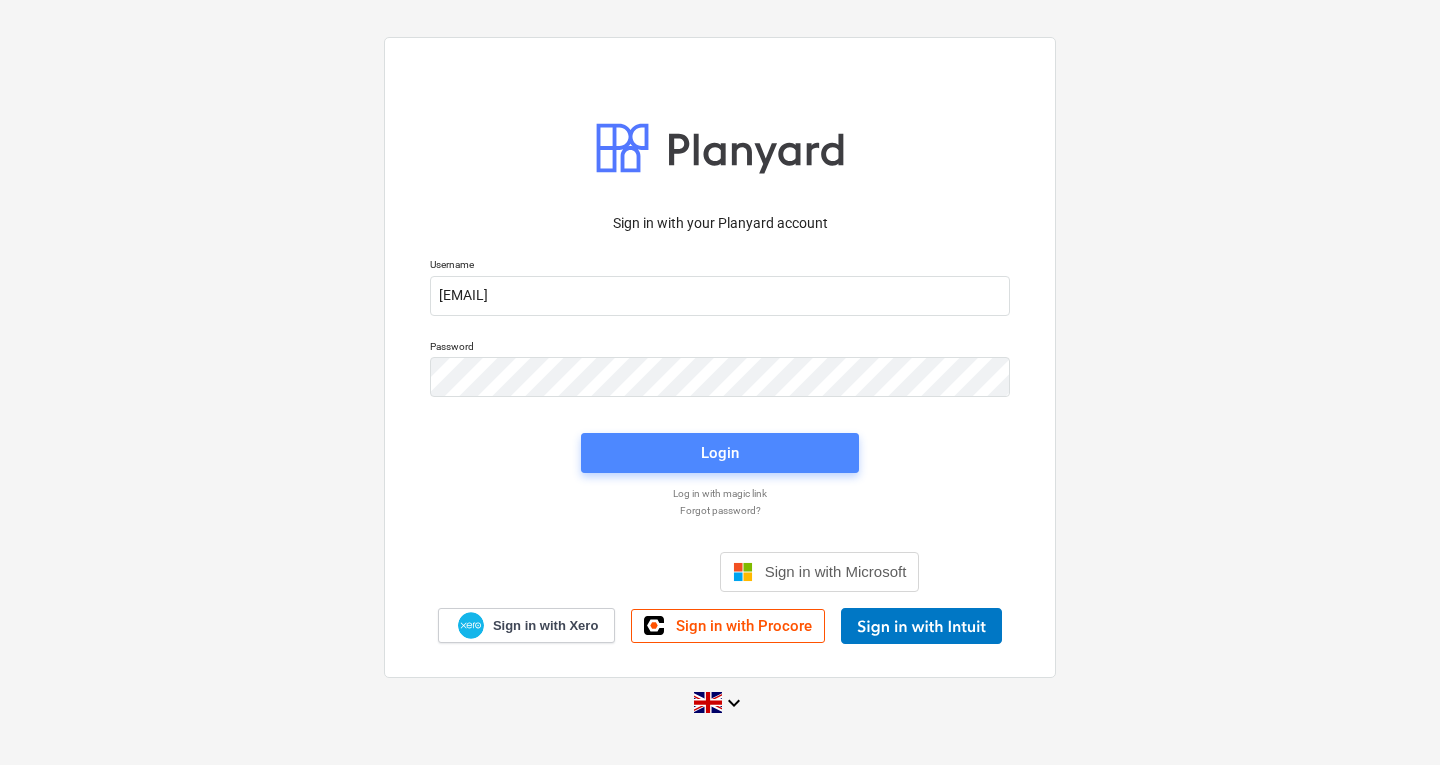 click on "Login" at bounding box center (720, 453) 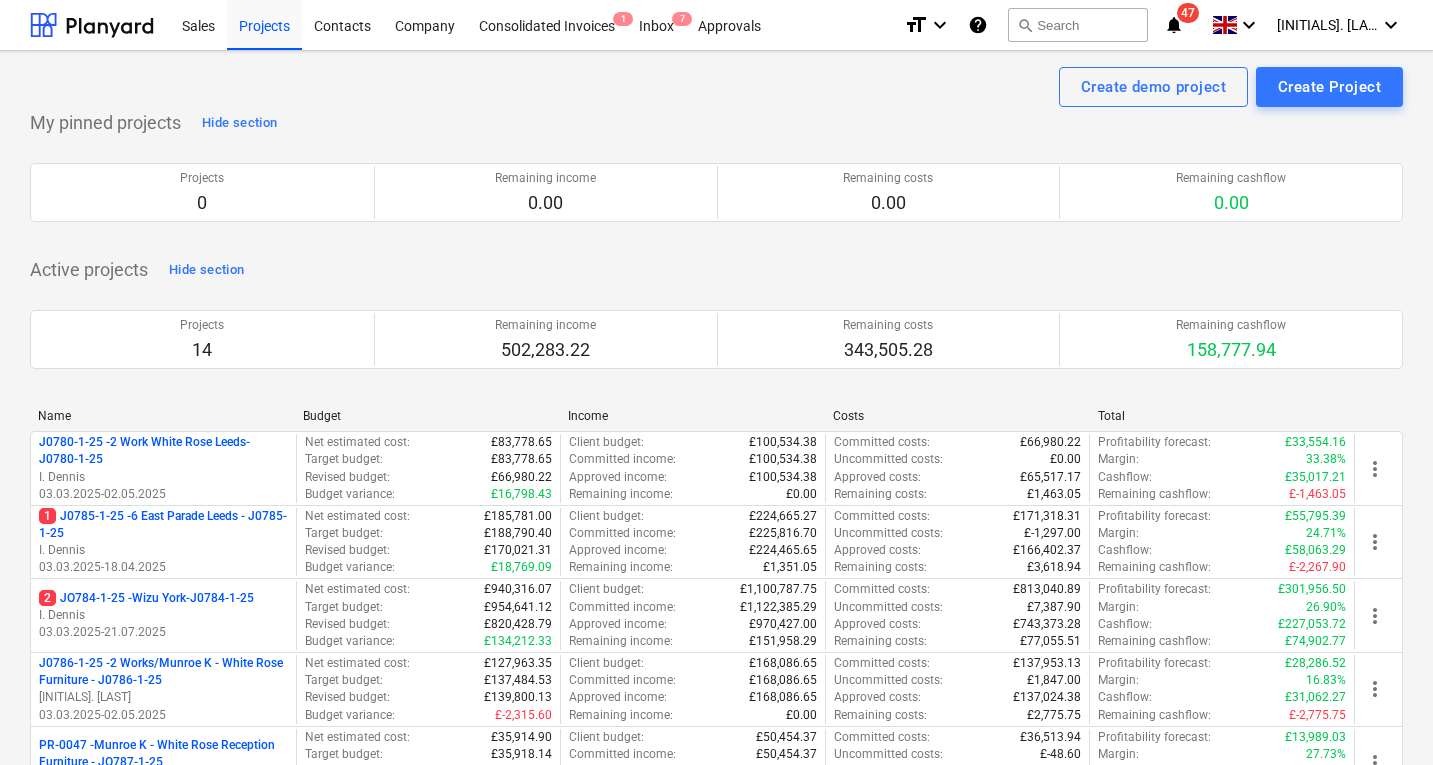 click on "J0785-1-25 - 6 East Parade Leeds - J0785-1-25 [LAST] [DATE] - [DATE]" at bounding box center [716, 837] 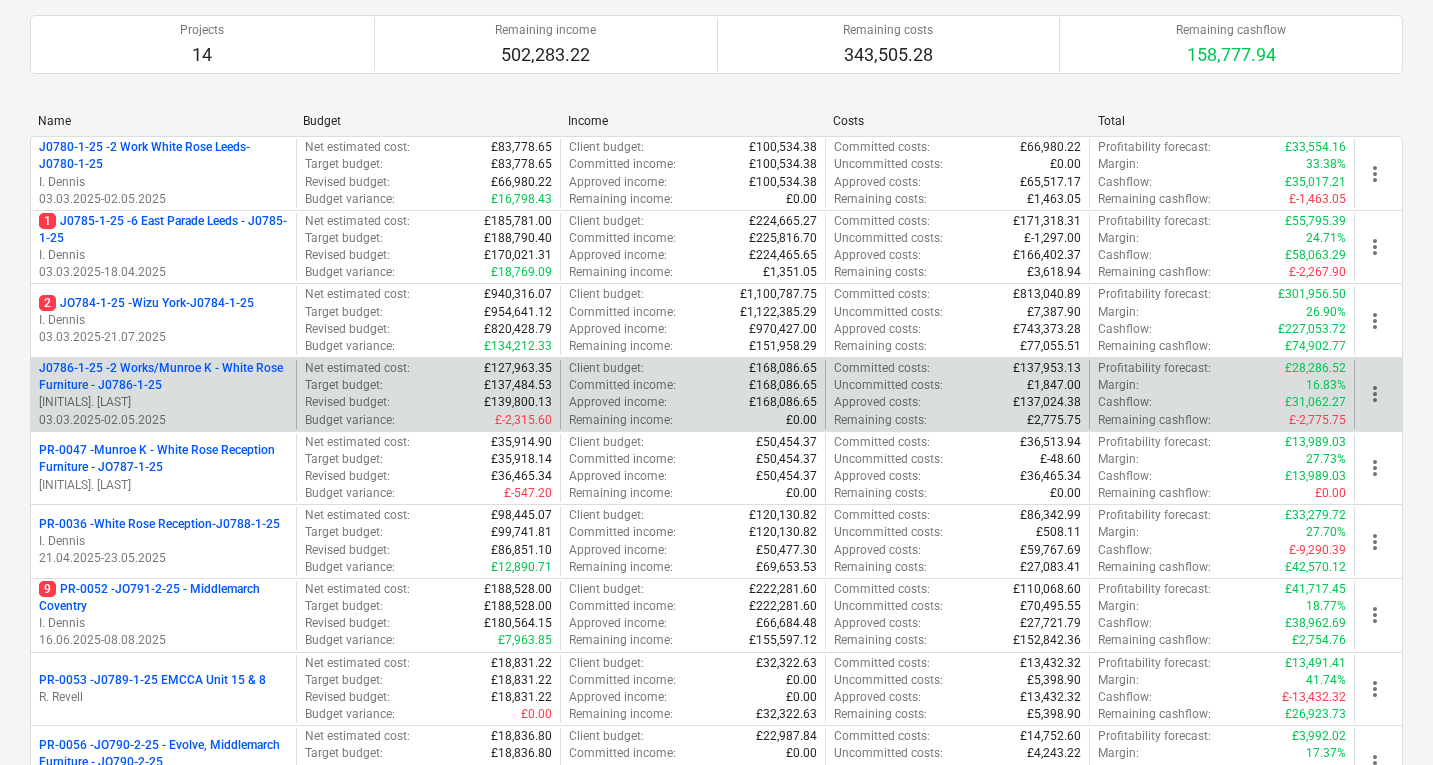 scroll, scrollTop: 296, scrollLeft: 0, axis: vertical 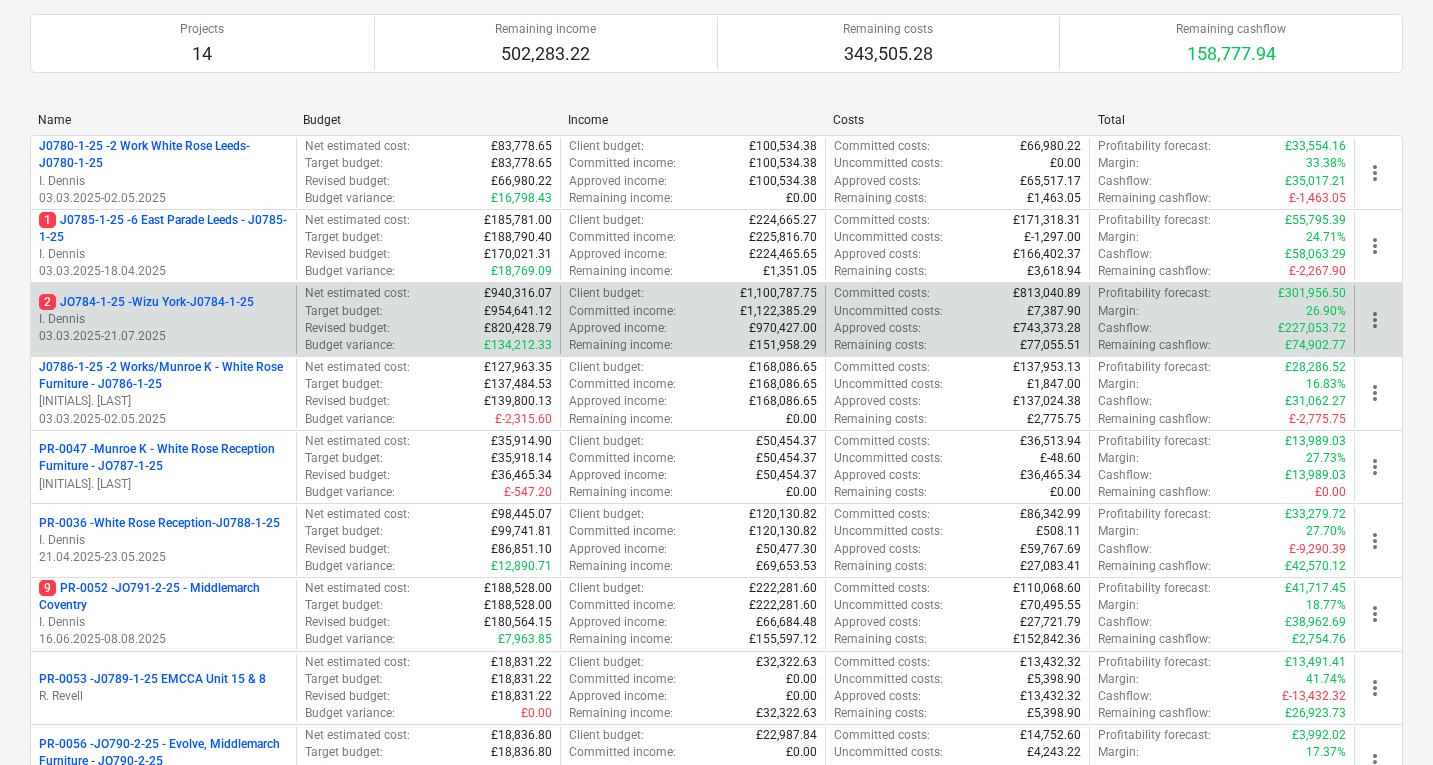 click on "I. Dennis" at bounding box center [163, 319] 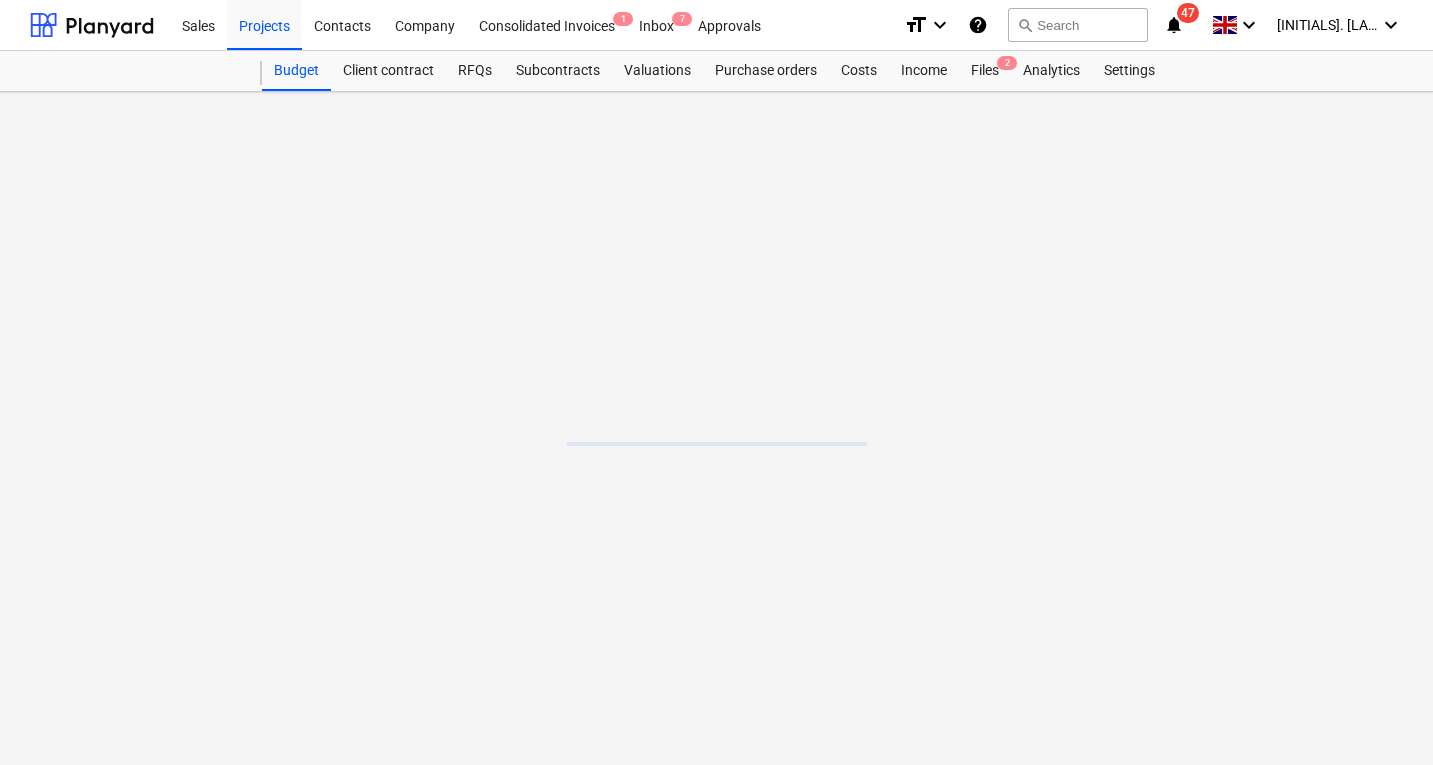 scroll, scrollTop: 0, scrollLeft: 0, axis: both 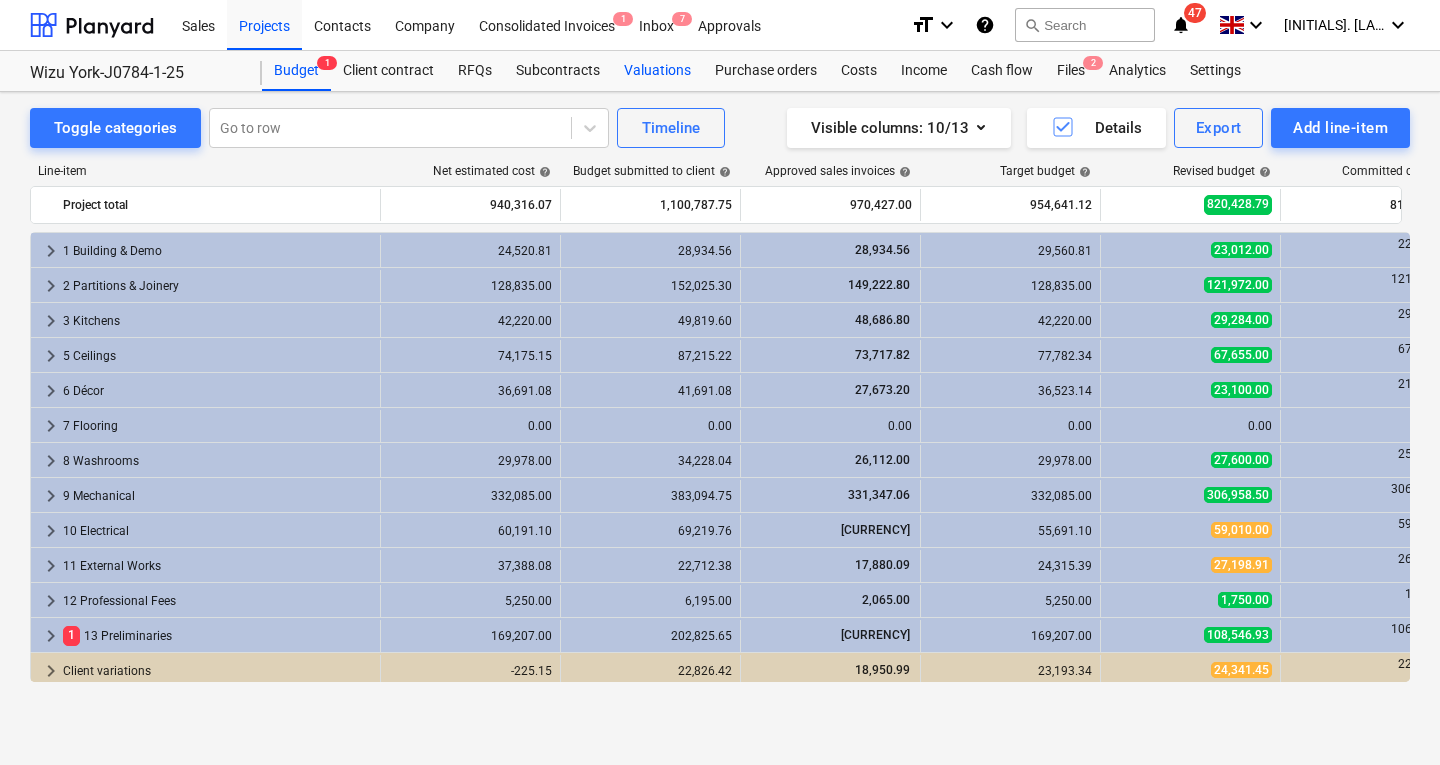 click on "Valuations" at bounding box center (657, 71) 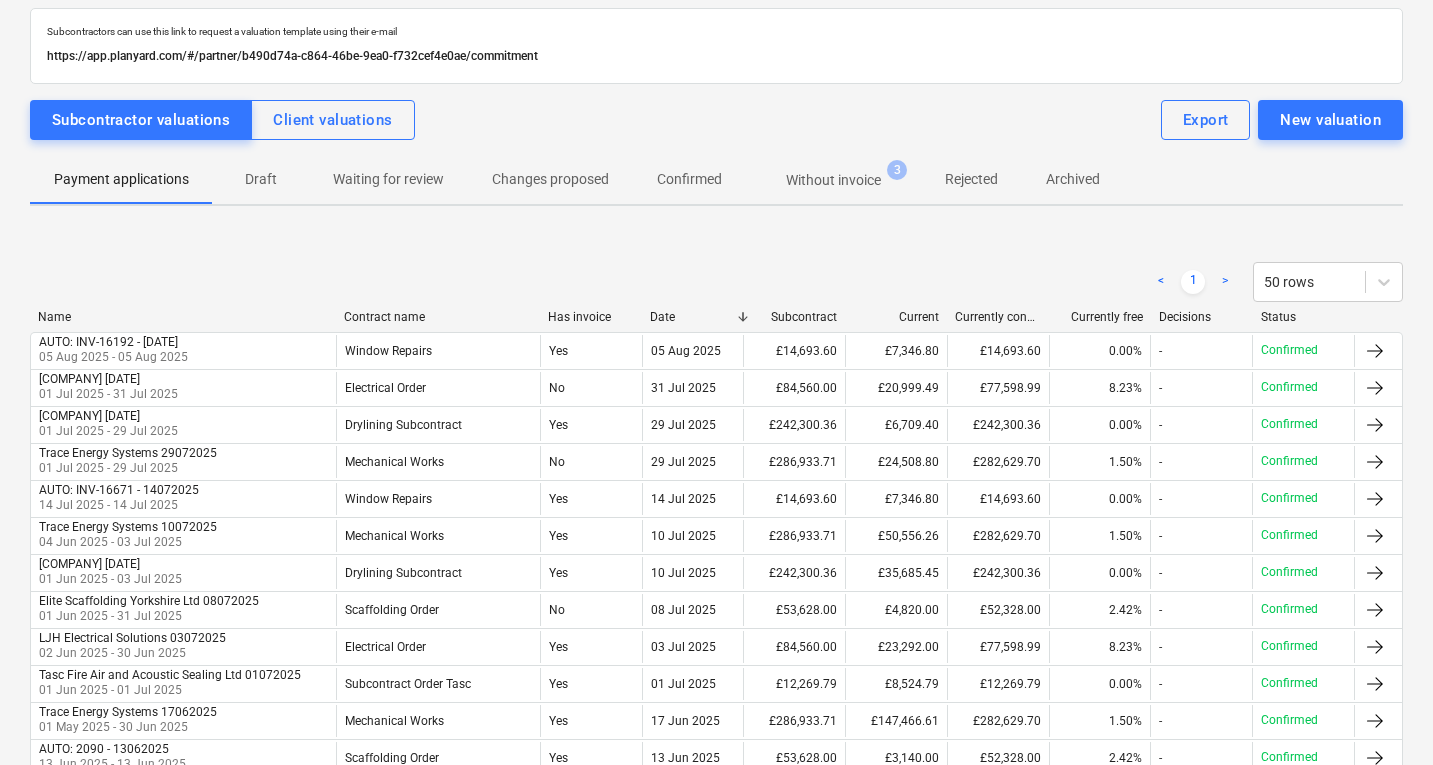 scroll, scrollTop: 86, scrollLeft: 0, axis: vertical 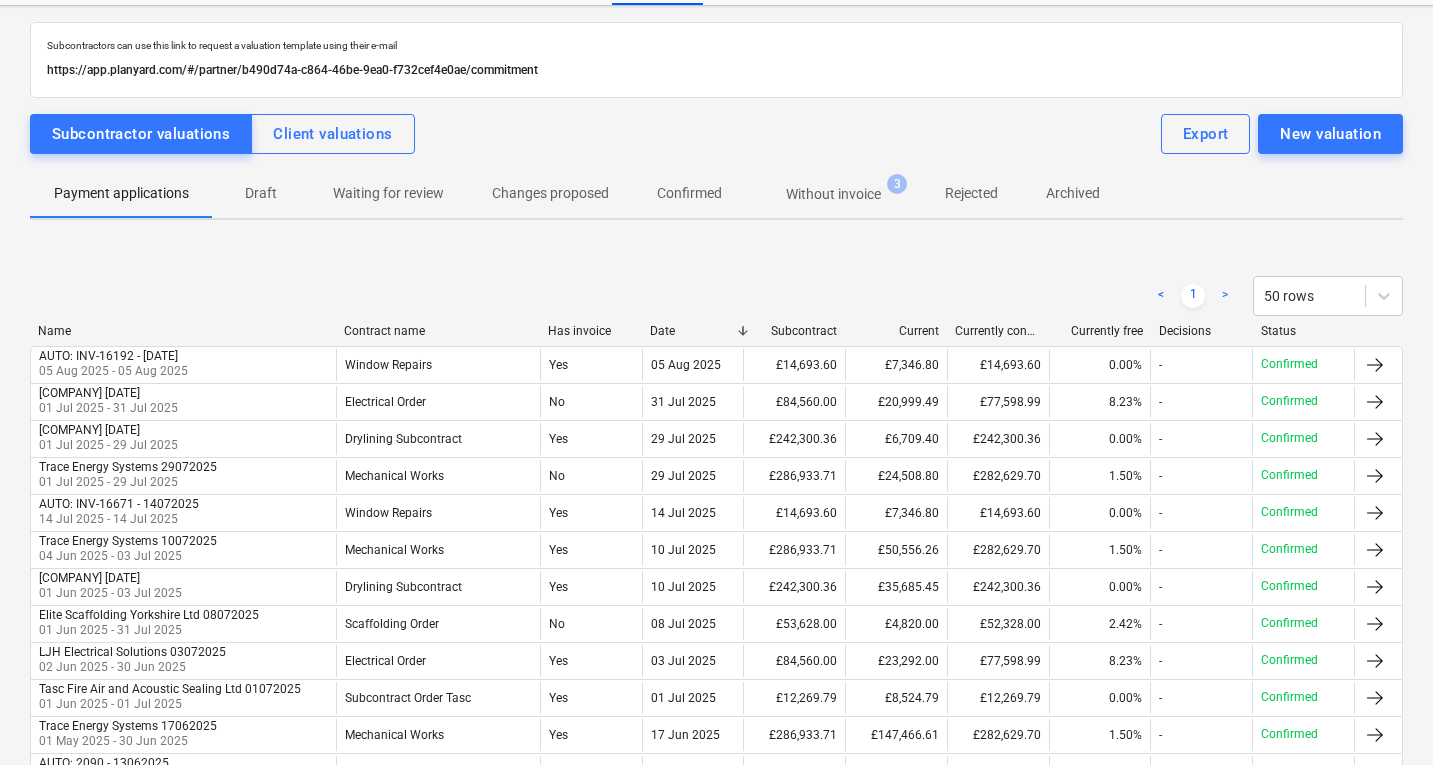 click on "Without invoice" at bounding box center [833, 194] 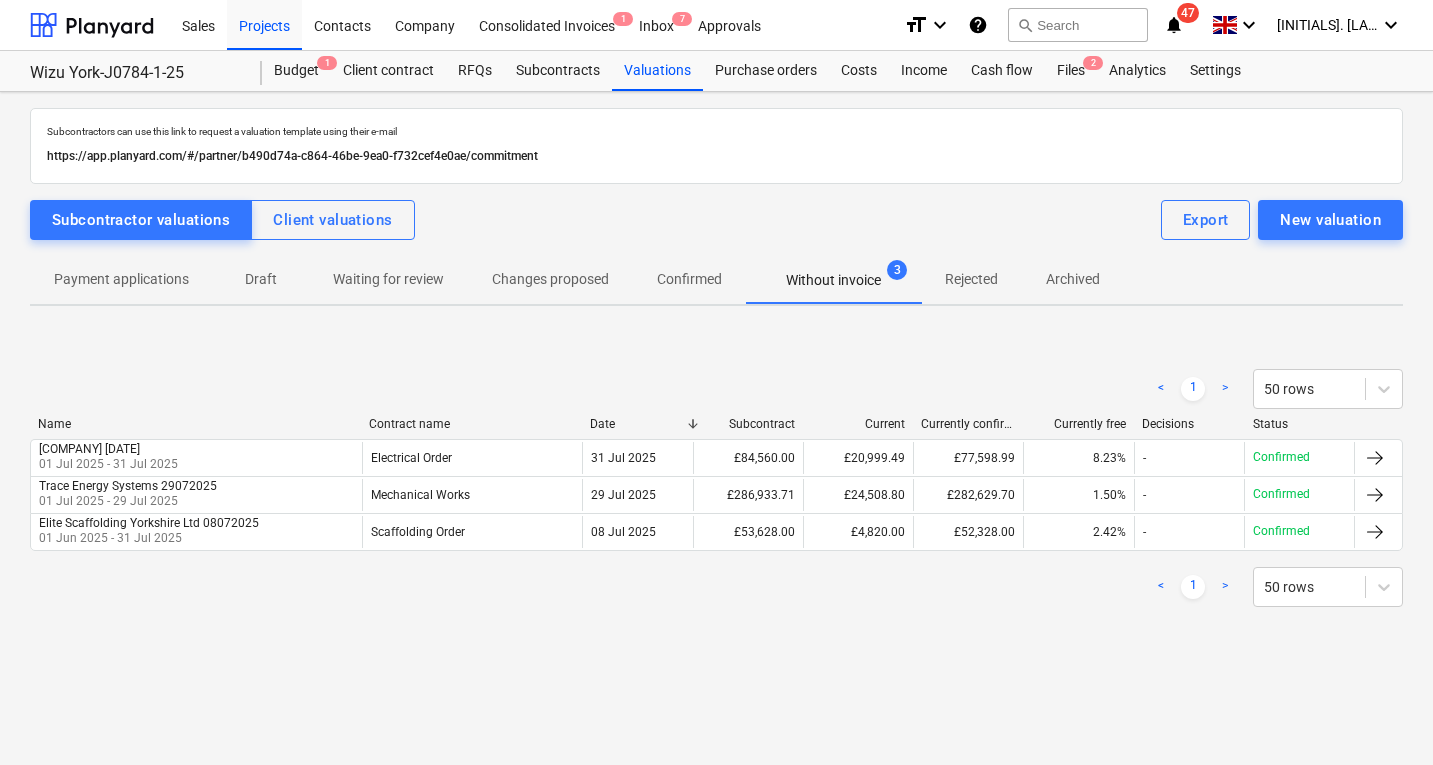 scroll, scrollTop: 0, scrollLeft: 0, axis: both 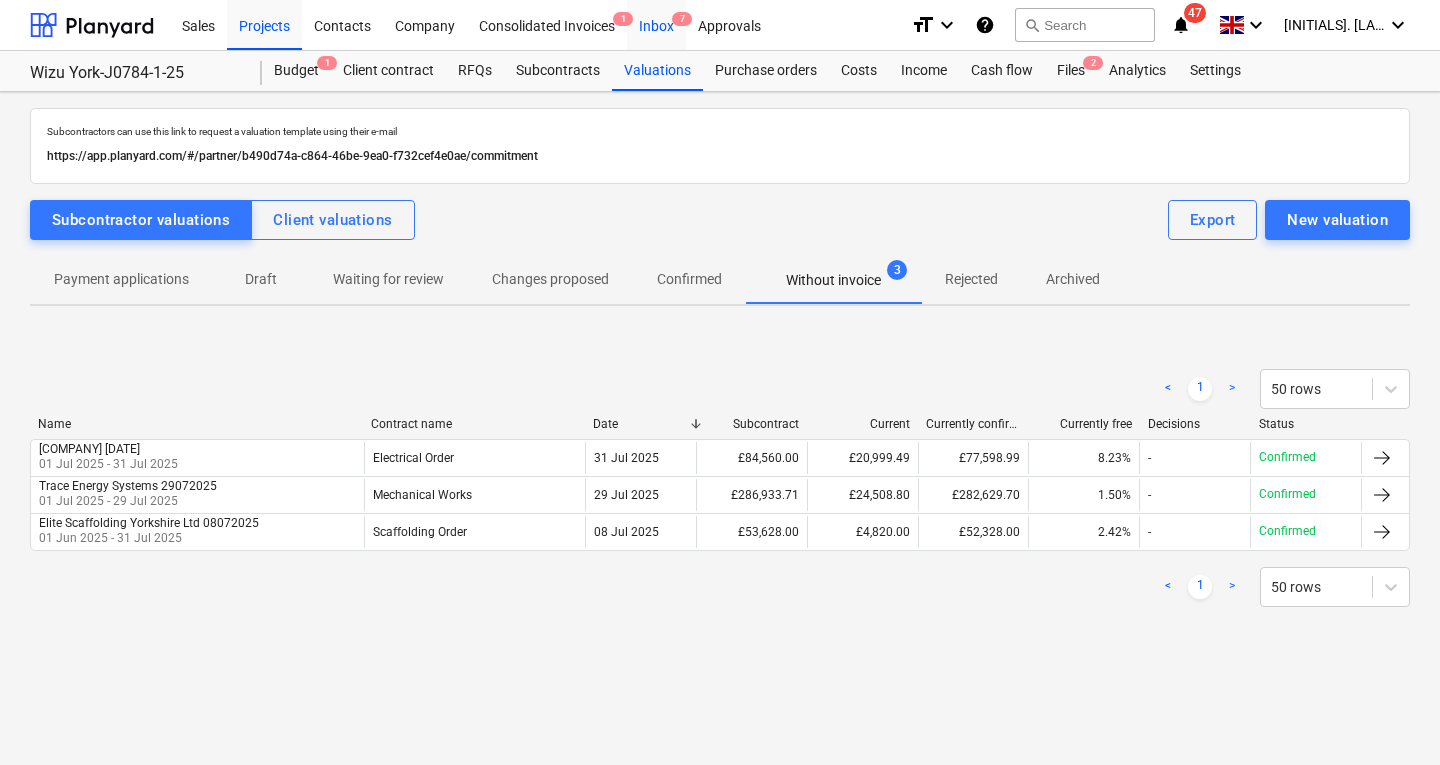 click on "Inbox 7" at bounding box center [656, 24] 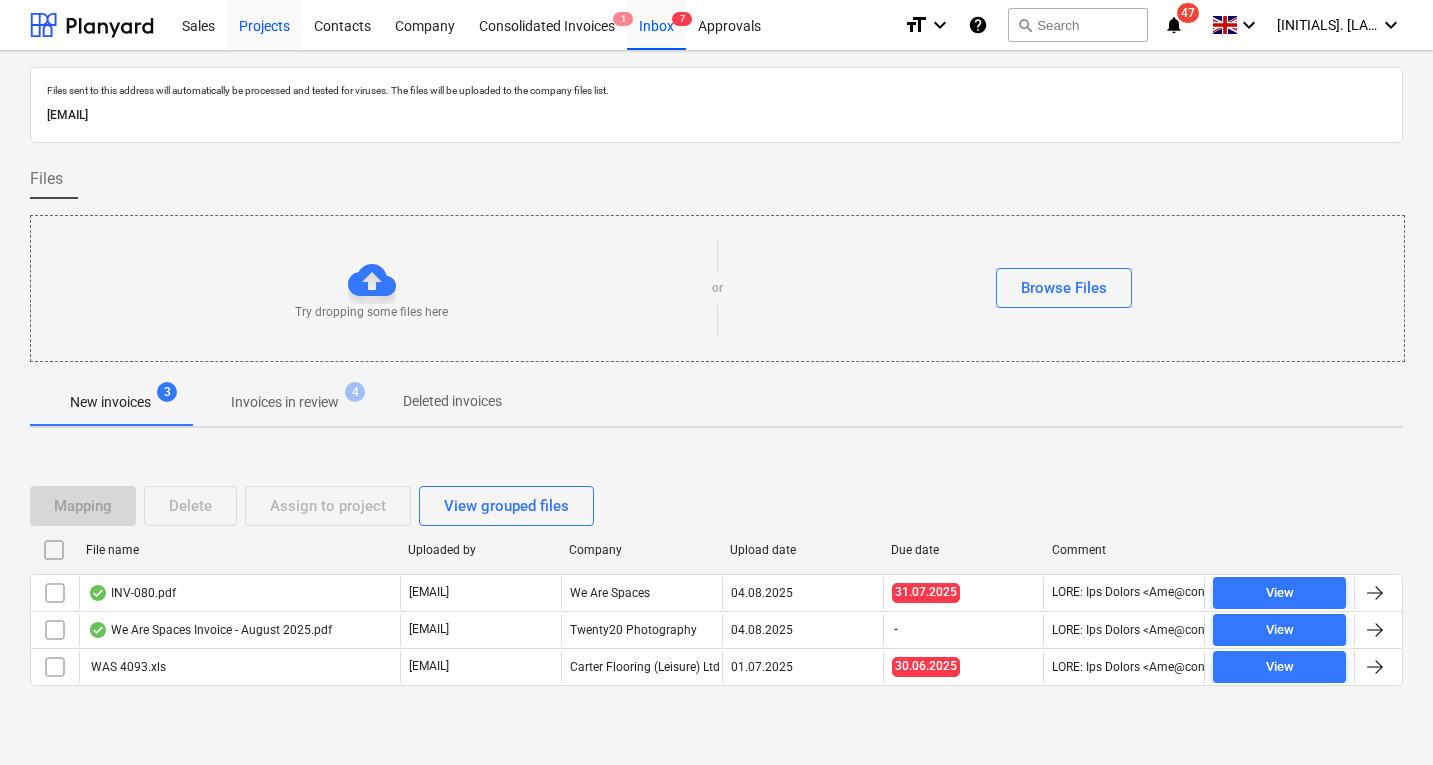 click on "Projects" at bounding box center [264, 24] 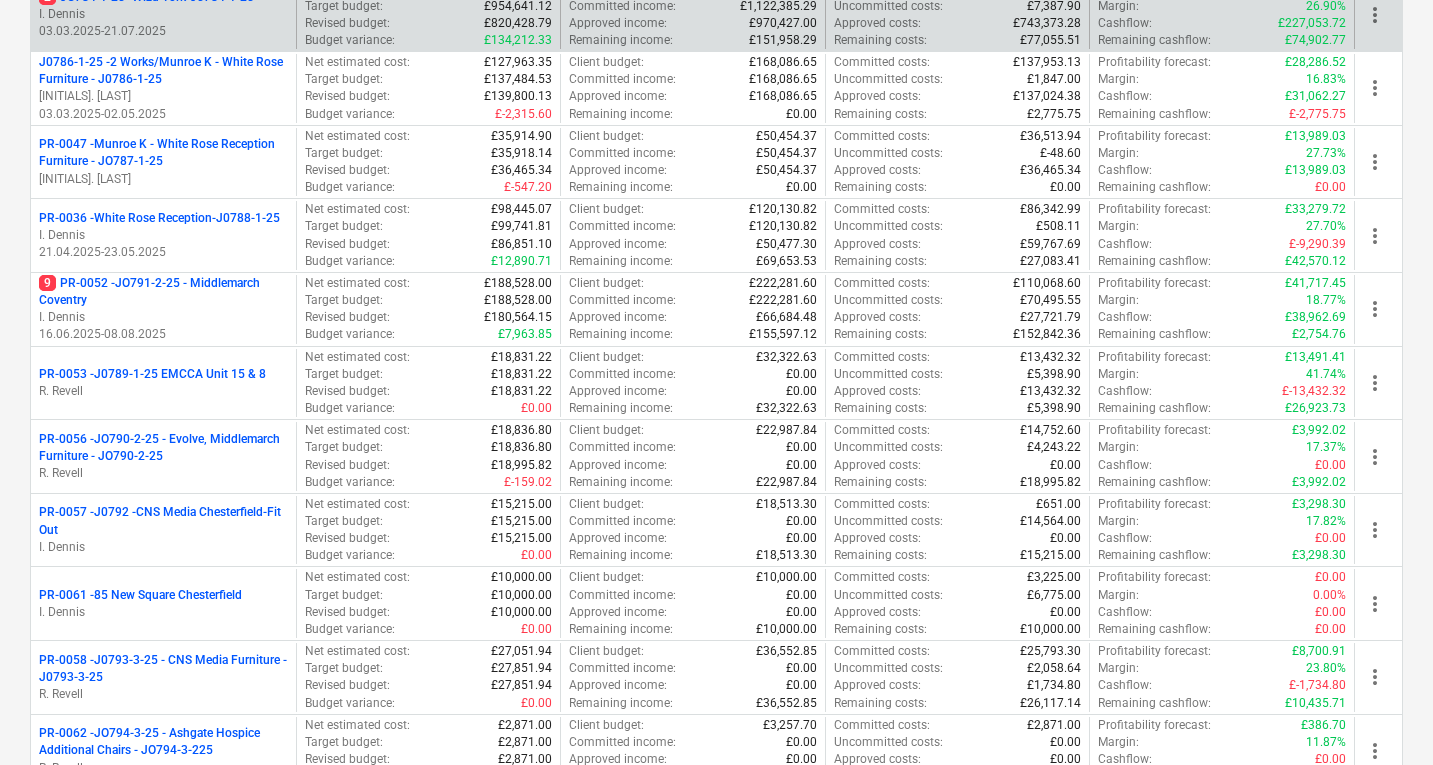 scroll, scrollTop: 597, scrollLeft: 0, axis: vertical 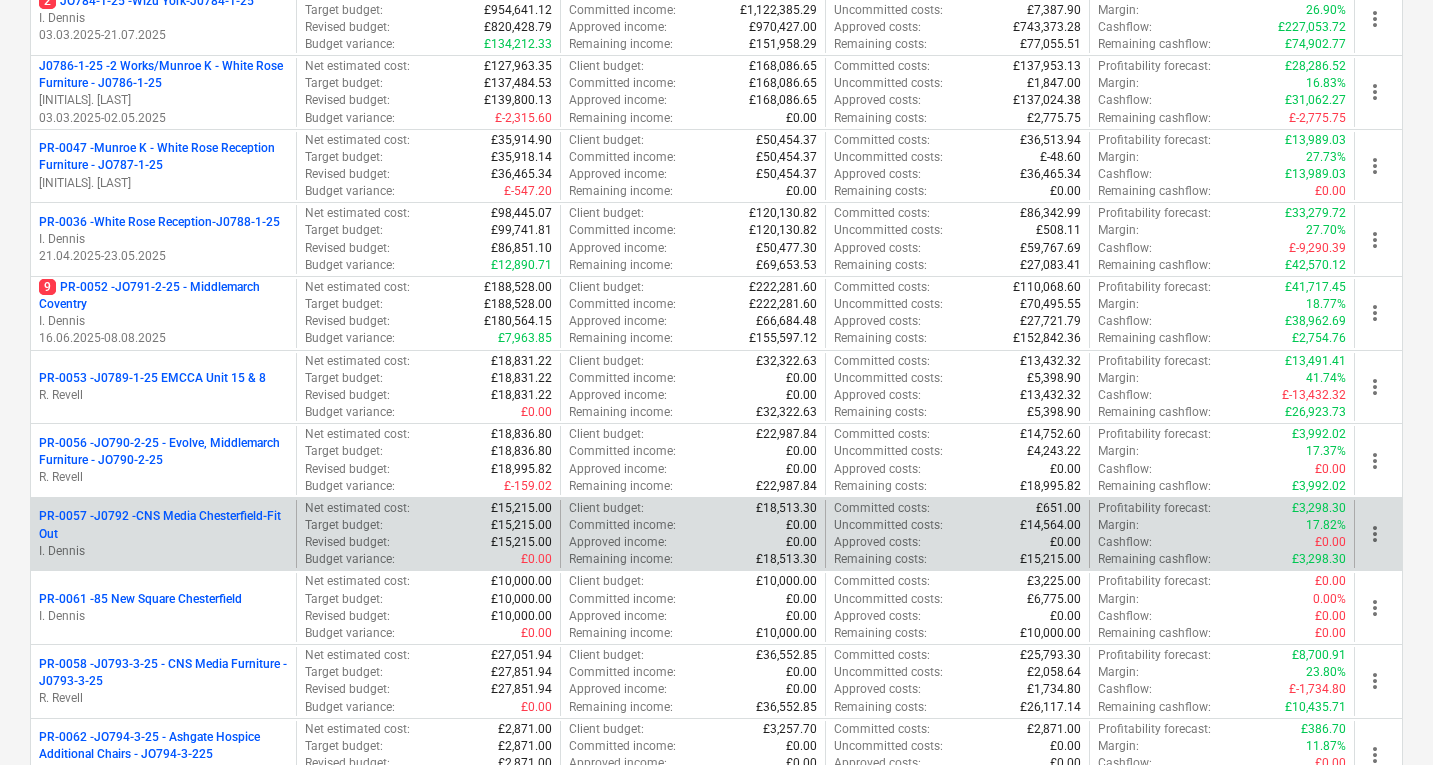 click on "PR-0057 -  J0792 -CNS Media Chesterfield-Fit Out" at bounding box center (163, 525) 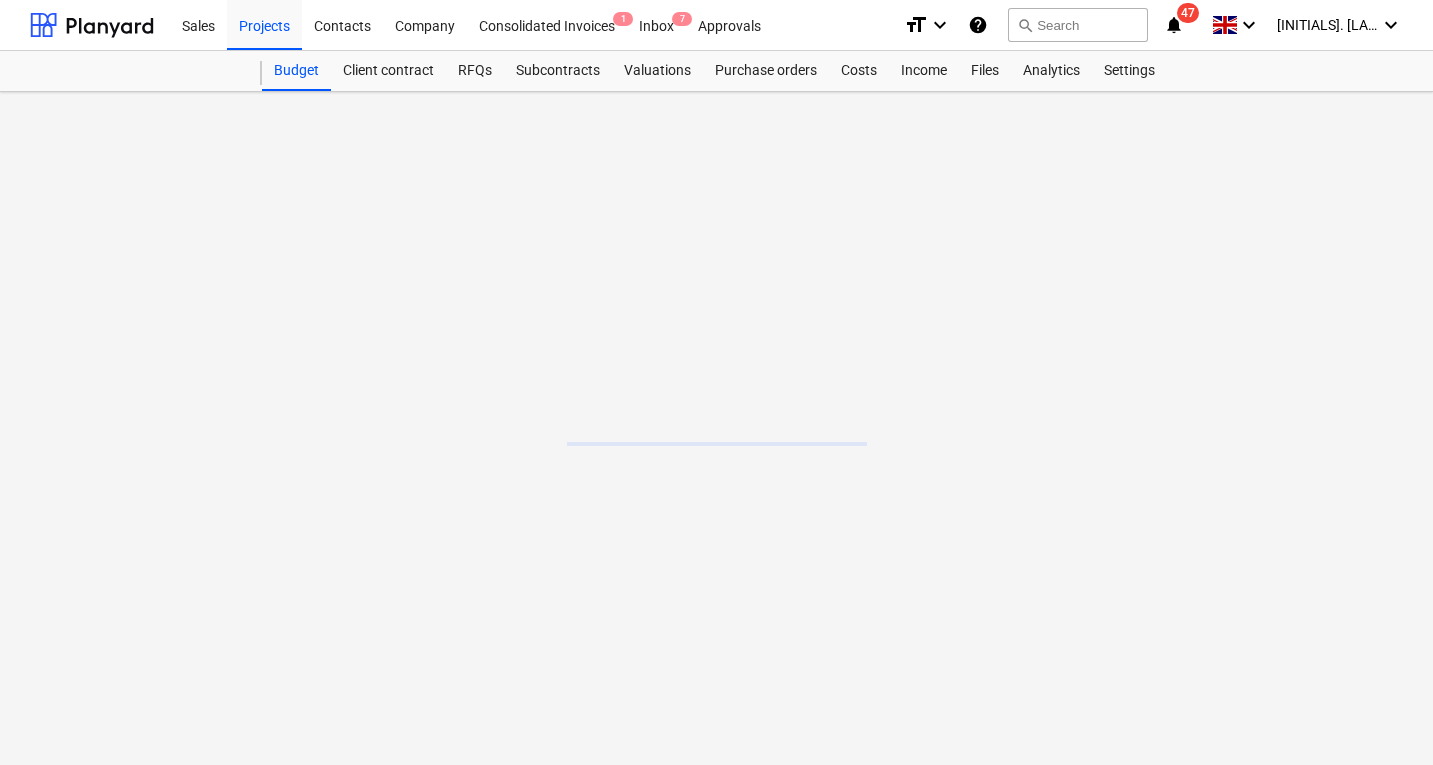 scroll, scrollTop: 0, scrollLeft: 0, axis: both 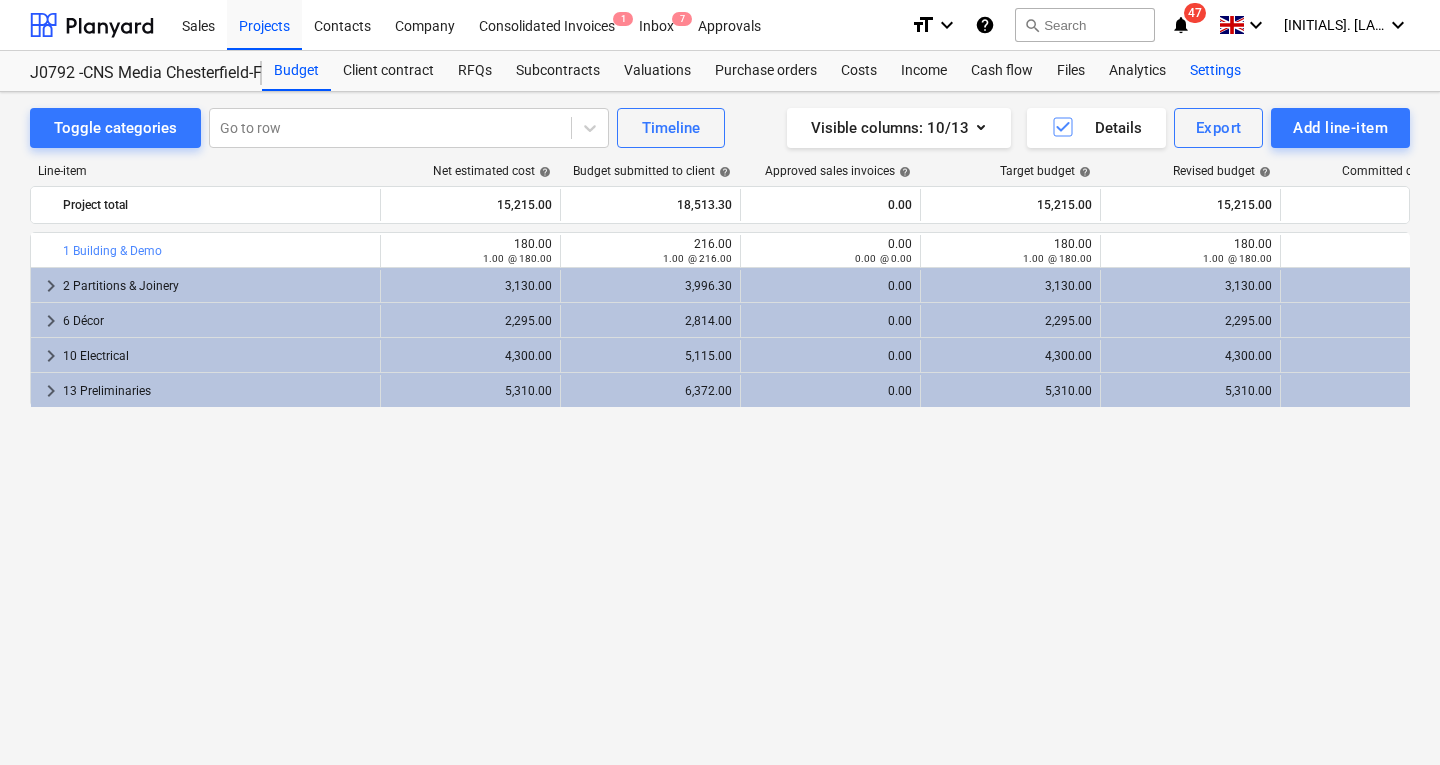 click on "Settings" at bounding box center [1215, 71] 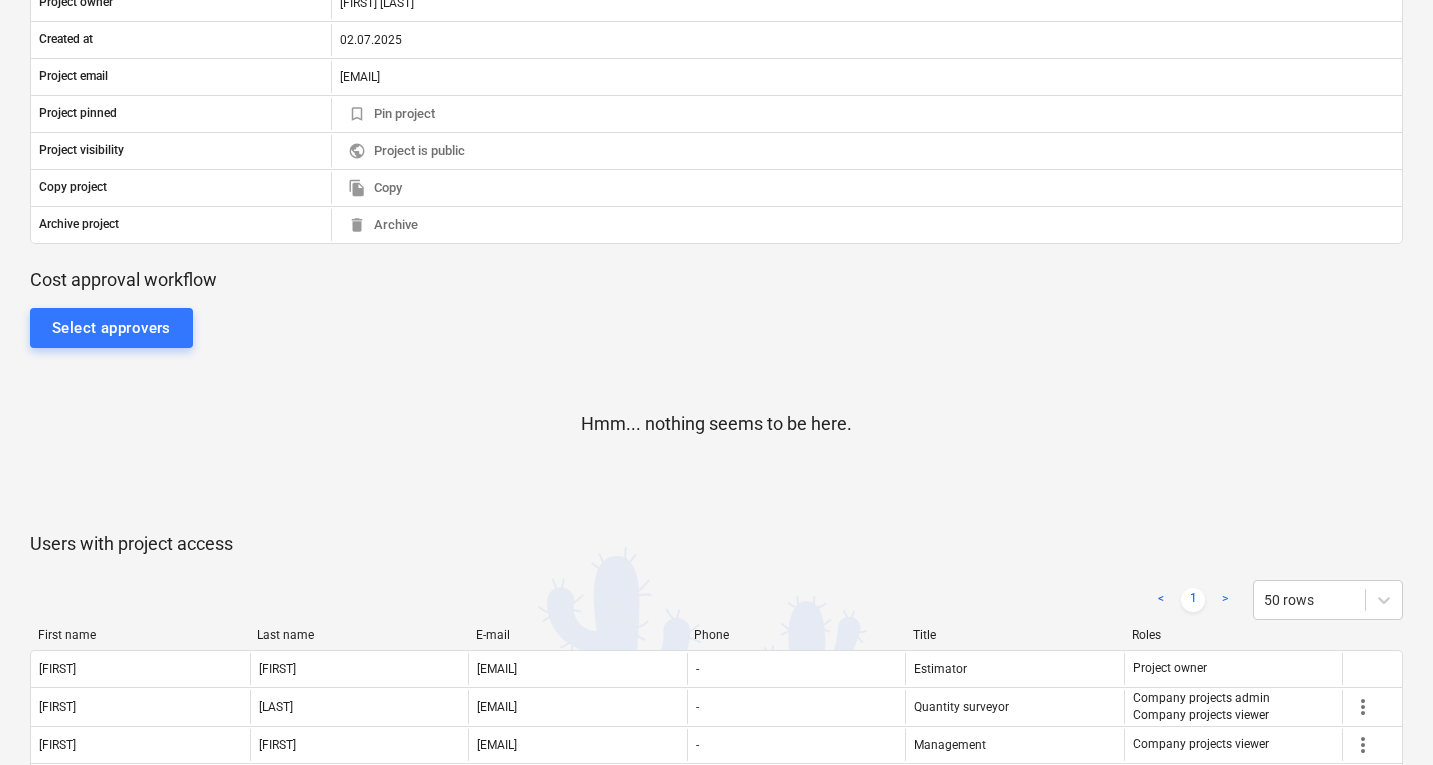 scroll, scrollTop: 629, scrollLeft: 0, axis: vertical 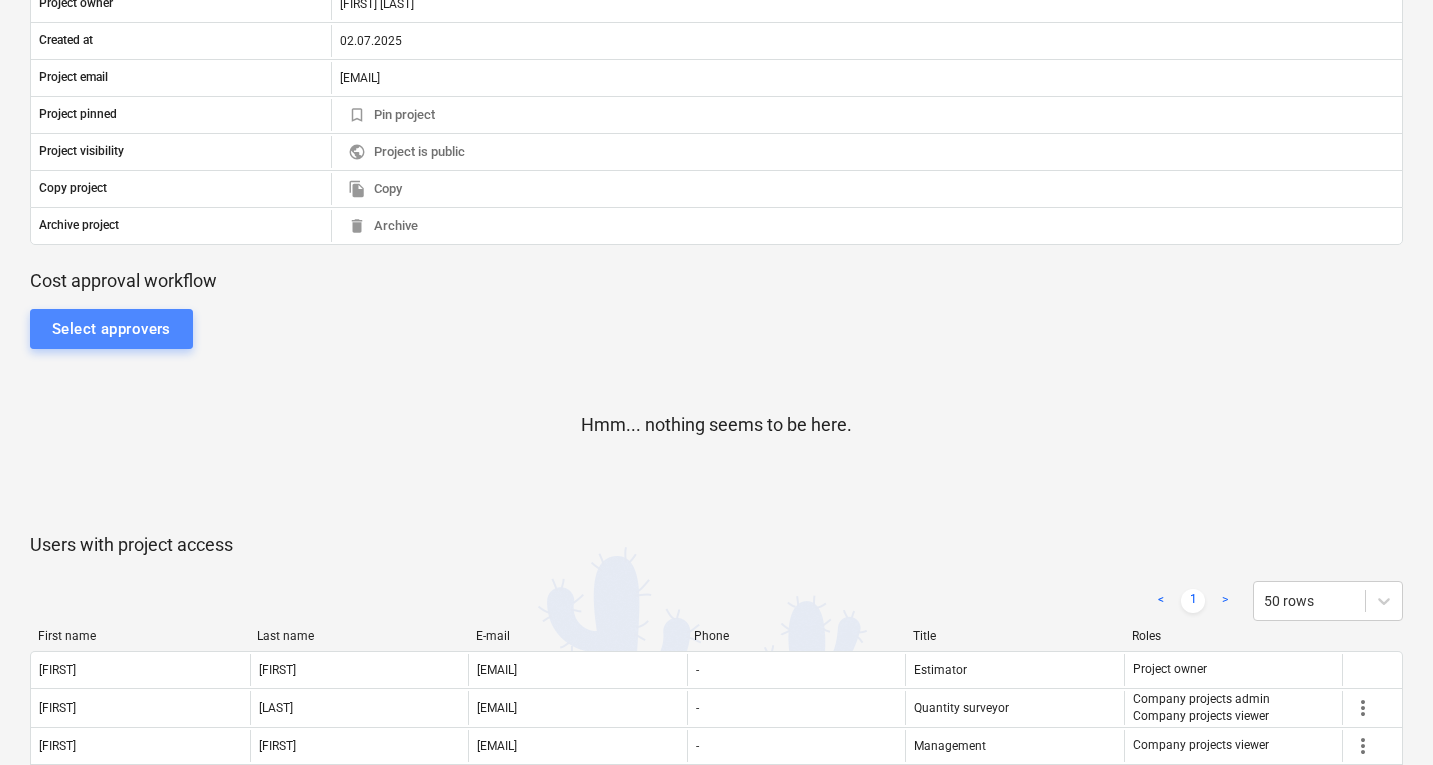 click on "Select approvers" at bounding box center [111, 329] 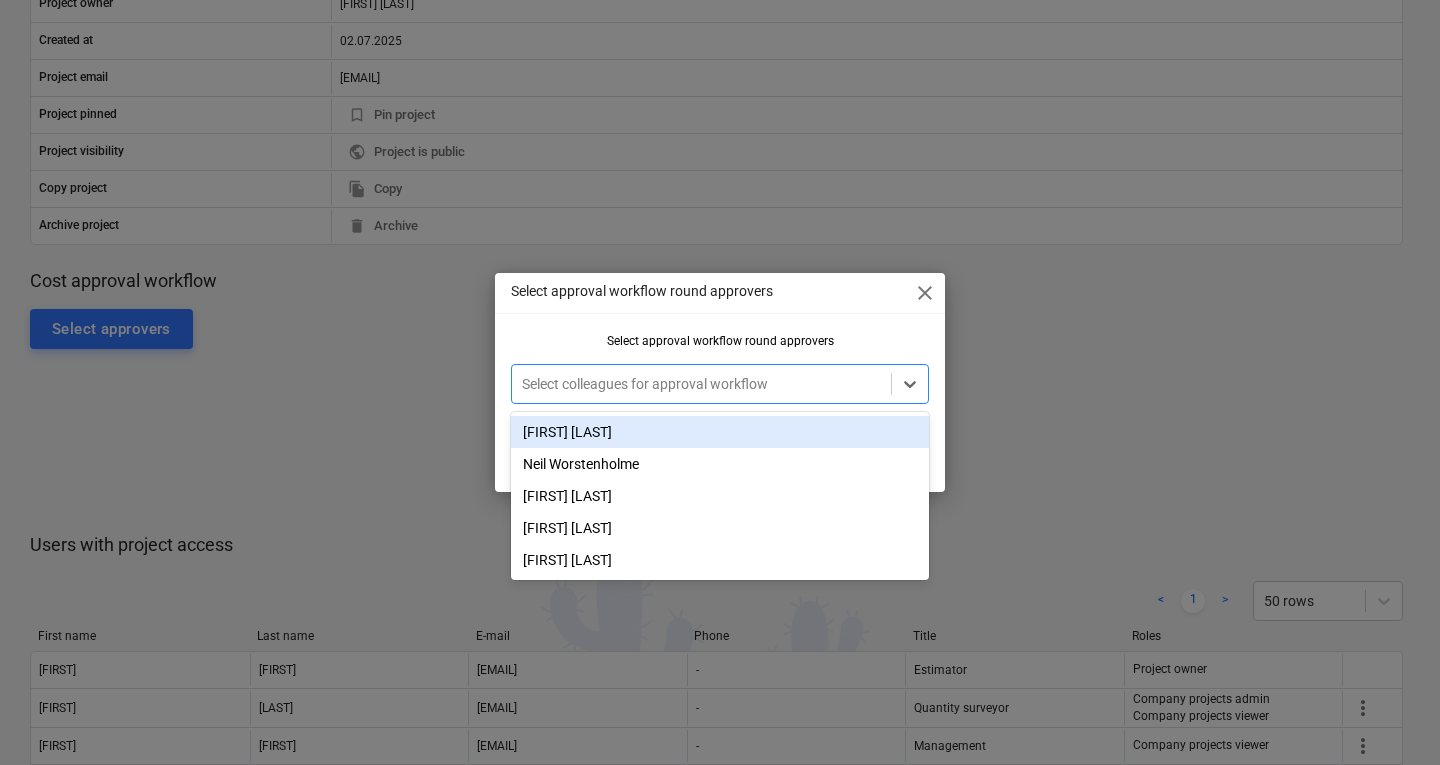 click at bounding box center (701, 384) 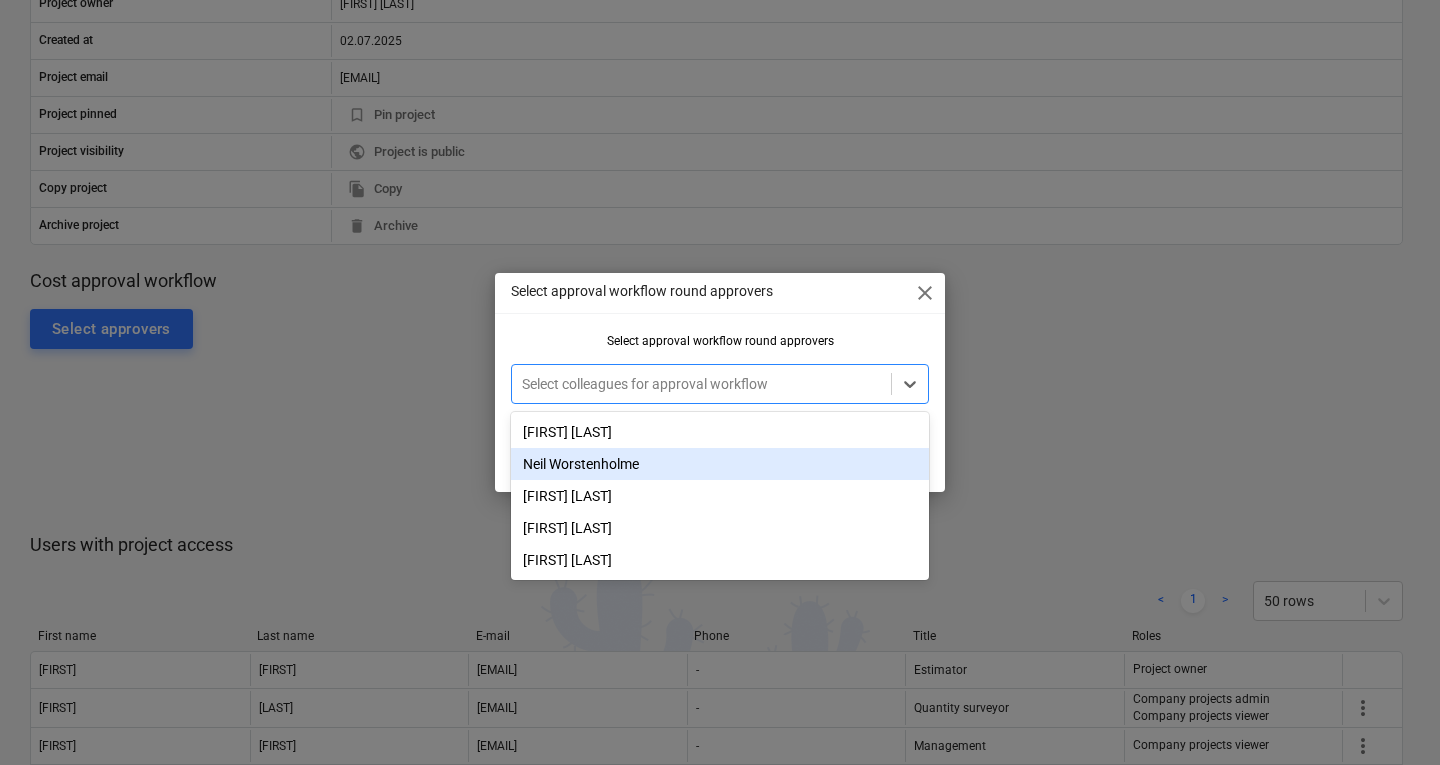 click on "Neil Worstenholme" at bounding box center (720, 464) 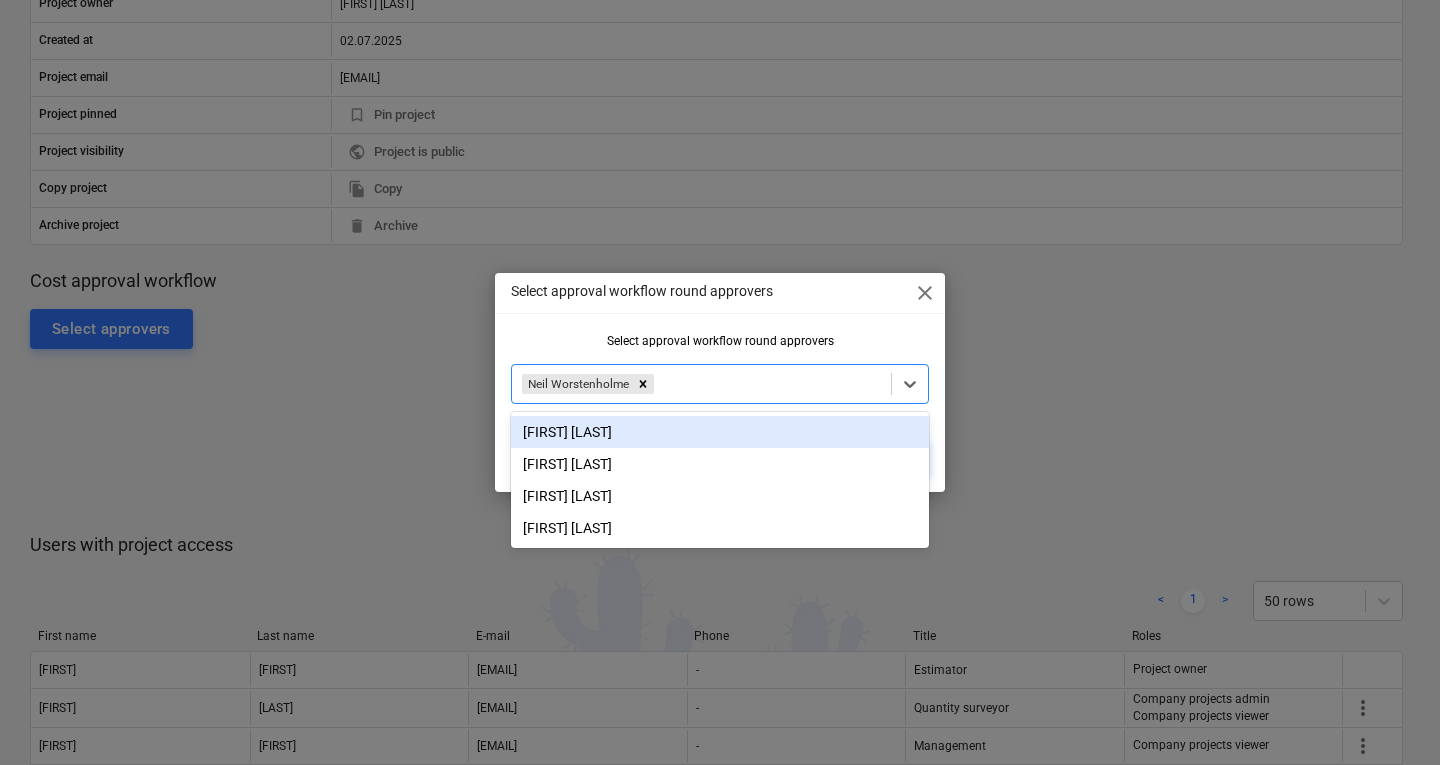 click on "Select approval workflow round approvers close Select approval workflow round approvers option [FIRST] [LAST], selected. option [FIRST] [LAST] focused, 1 of 4. 4 results available. Use Up and Down to choose options, press Enter to select the currently focused option, press Escape to exit the menu, press Tab to select the option and exit the menu. [FIRST] [LAST] Cancel Create workflow round" at bounding box center [720, 382] 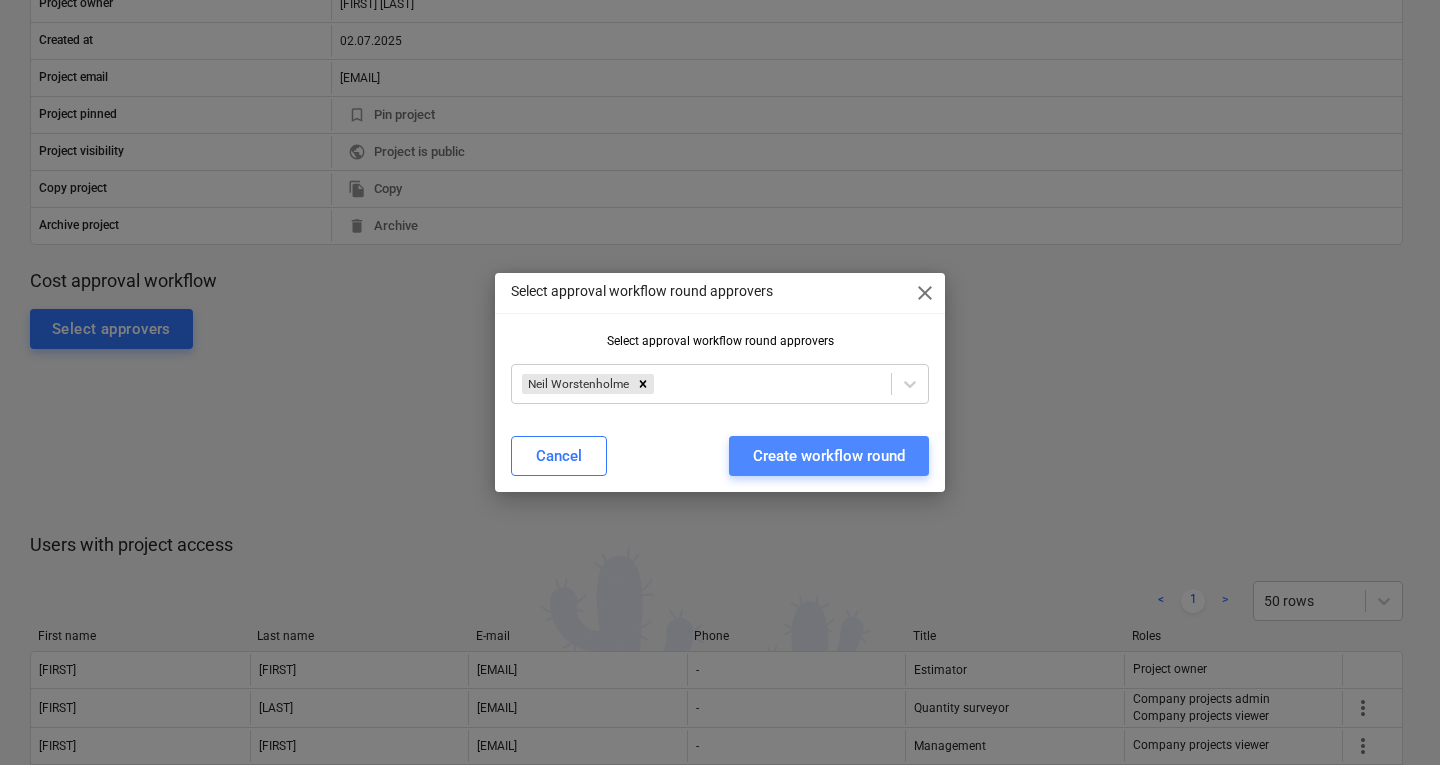 click on "Create workflow round" at bounding box center (829, 456) 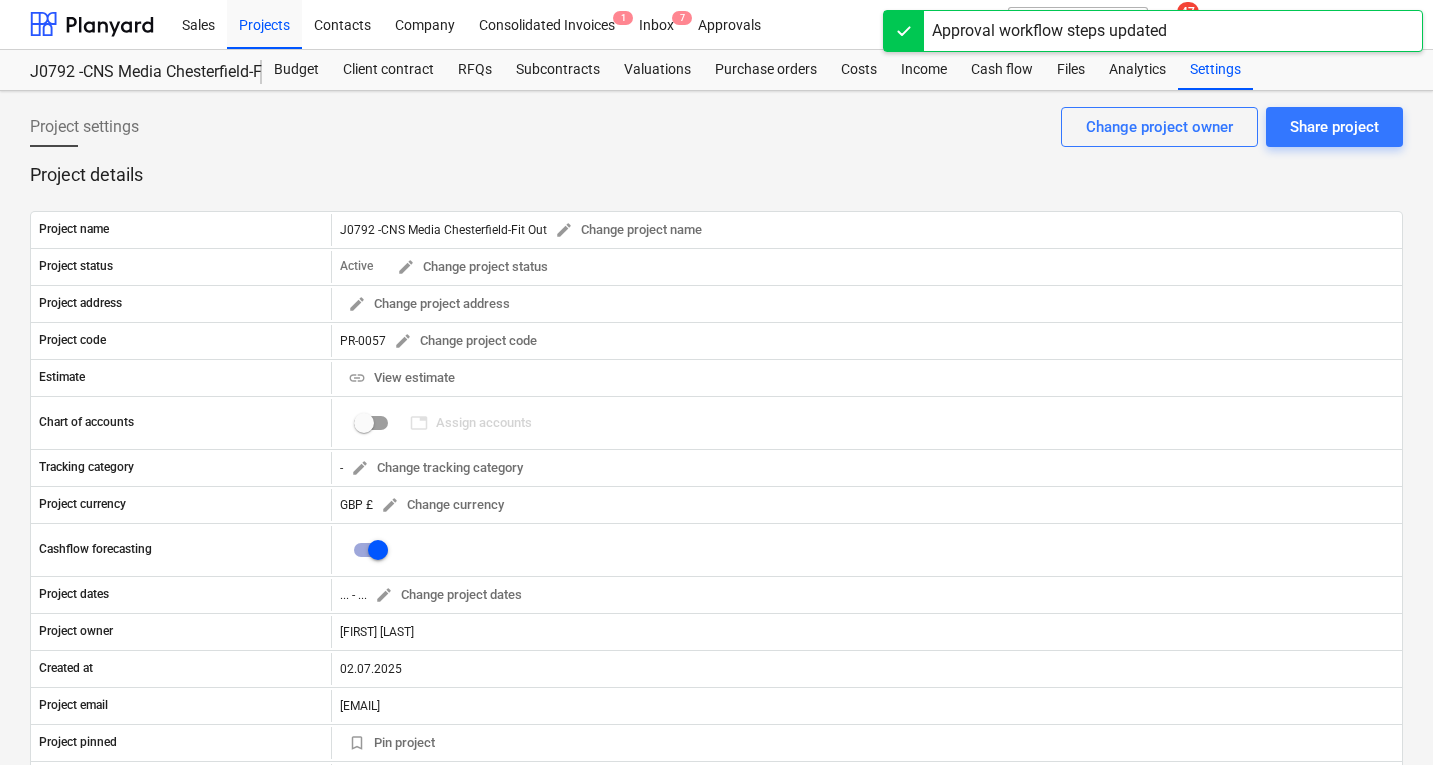 scroll, scrollTop: 0, scrollLeft: 0, axis: both 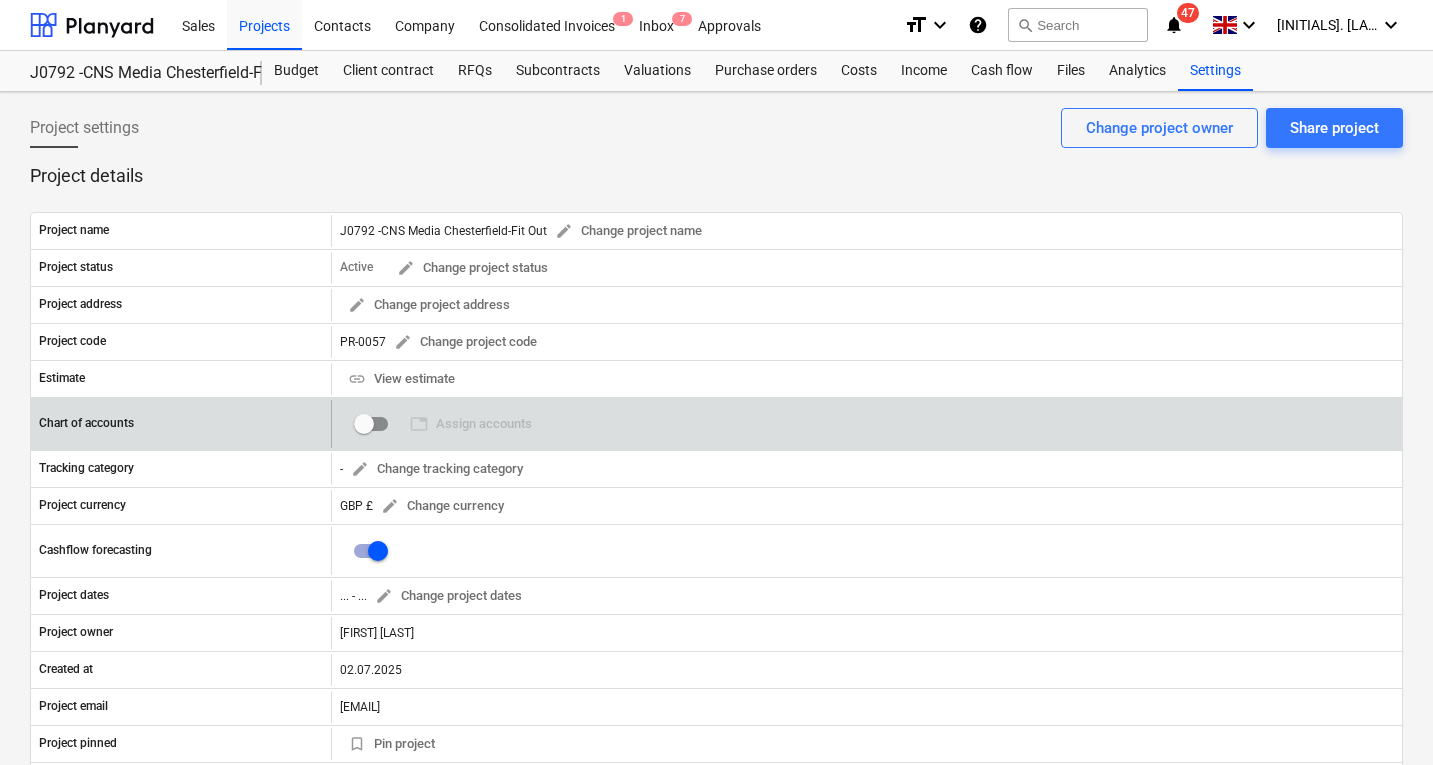 click at bounding box center (364, 424) 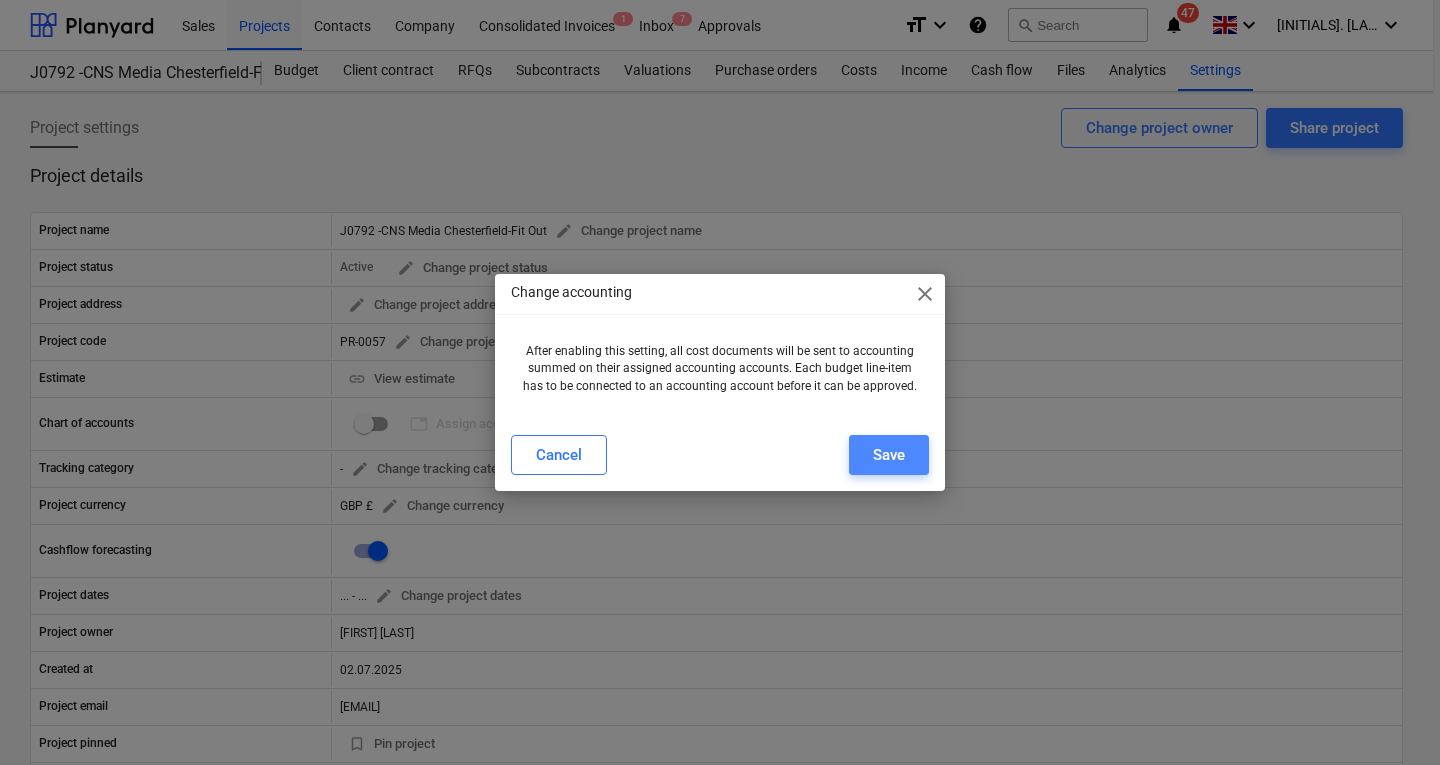 click on "Save" at bounding box center (889, 455) 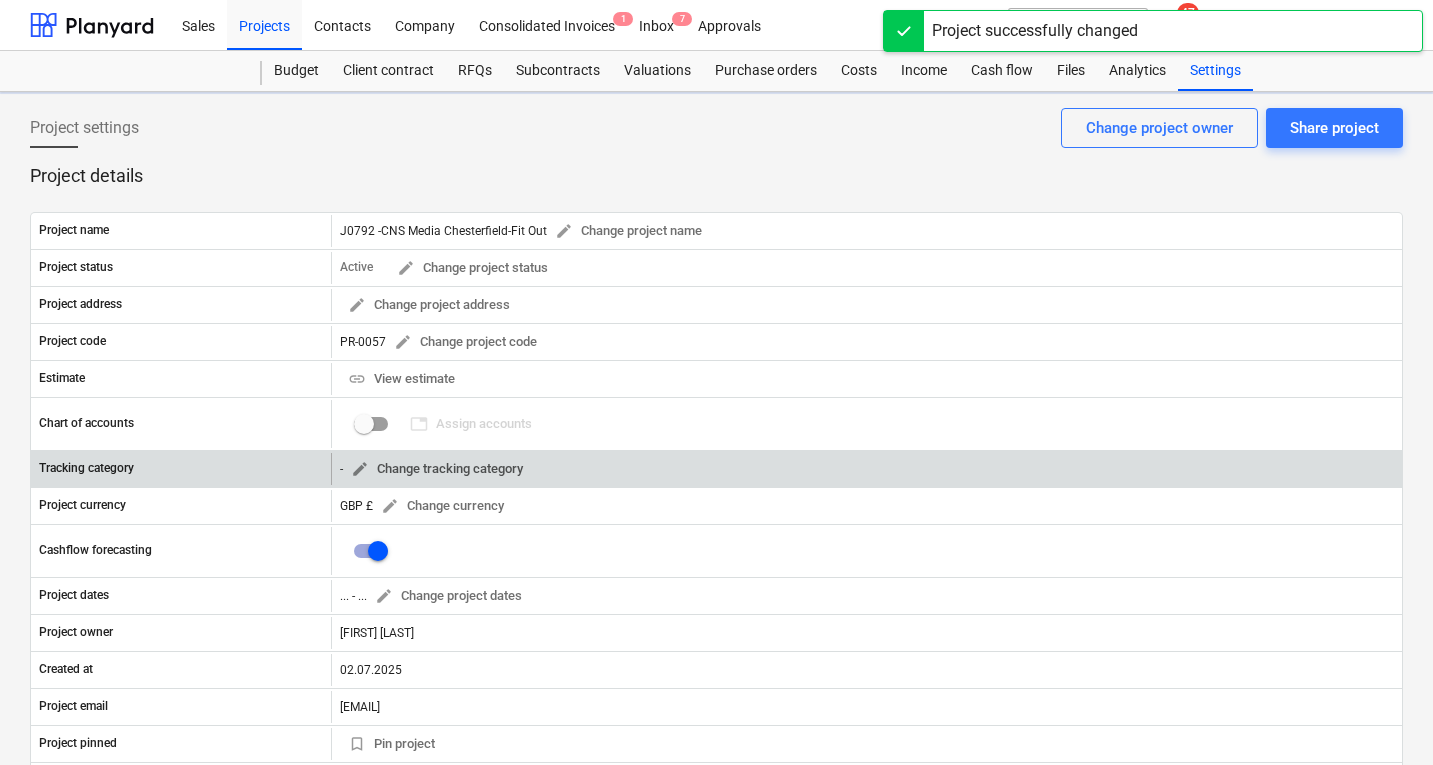 checkbox on "true" 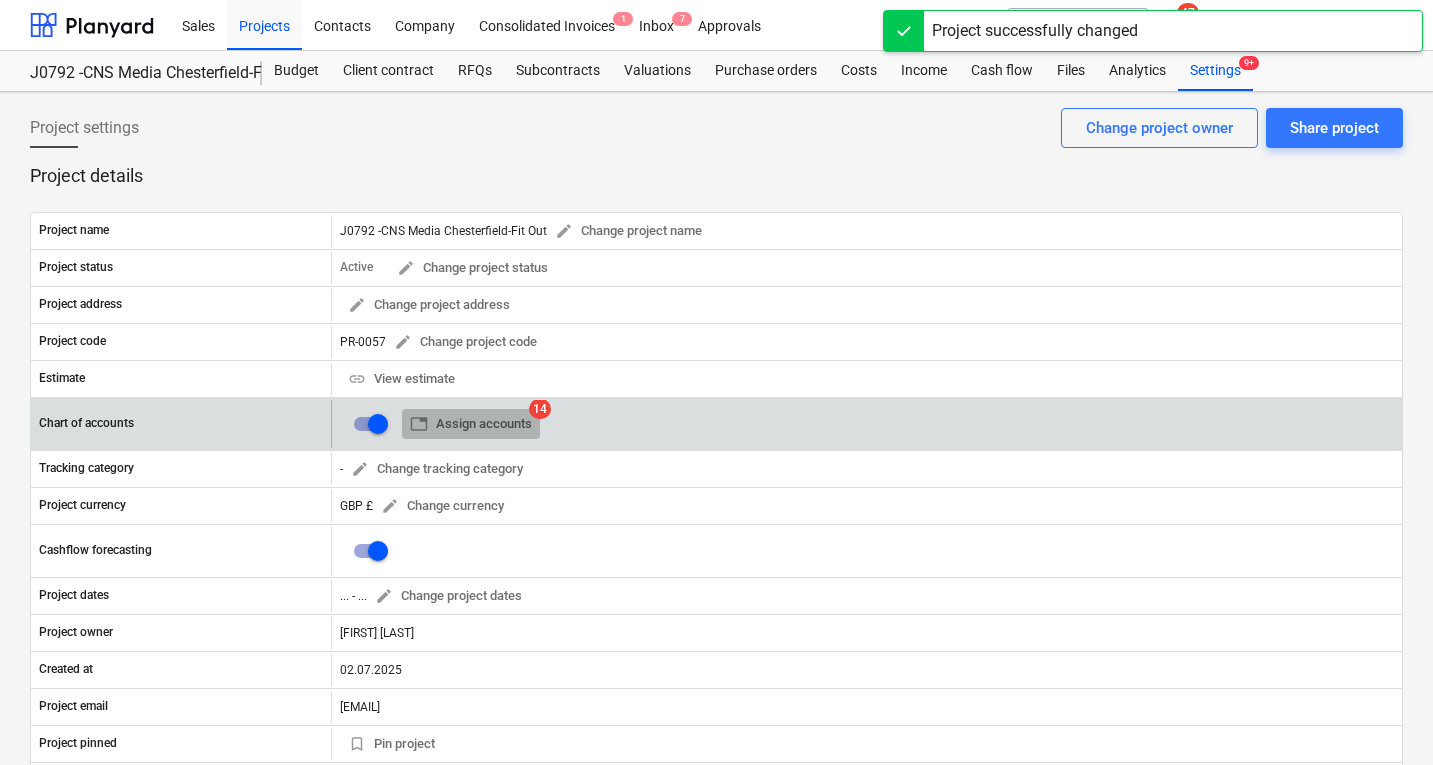 click on "table Assign accounts" at bounding box center (471, 424) 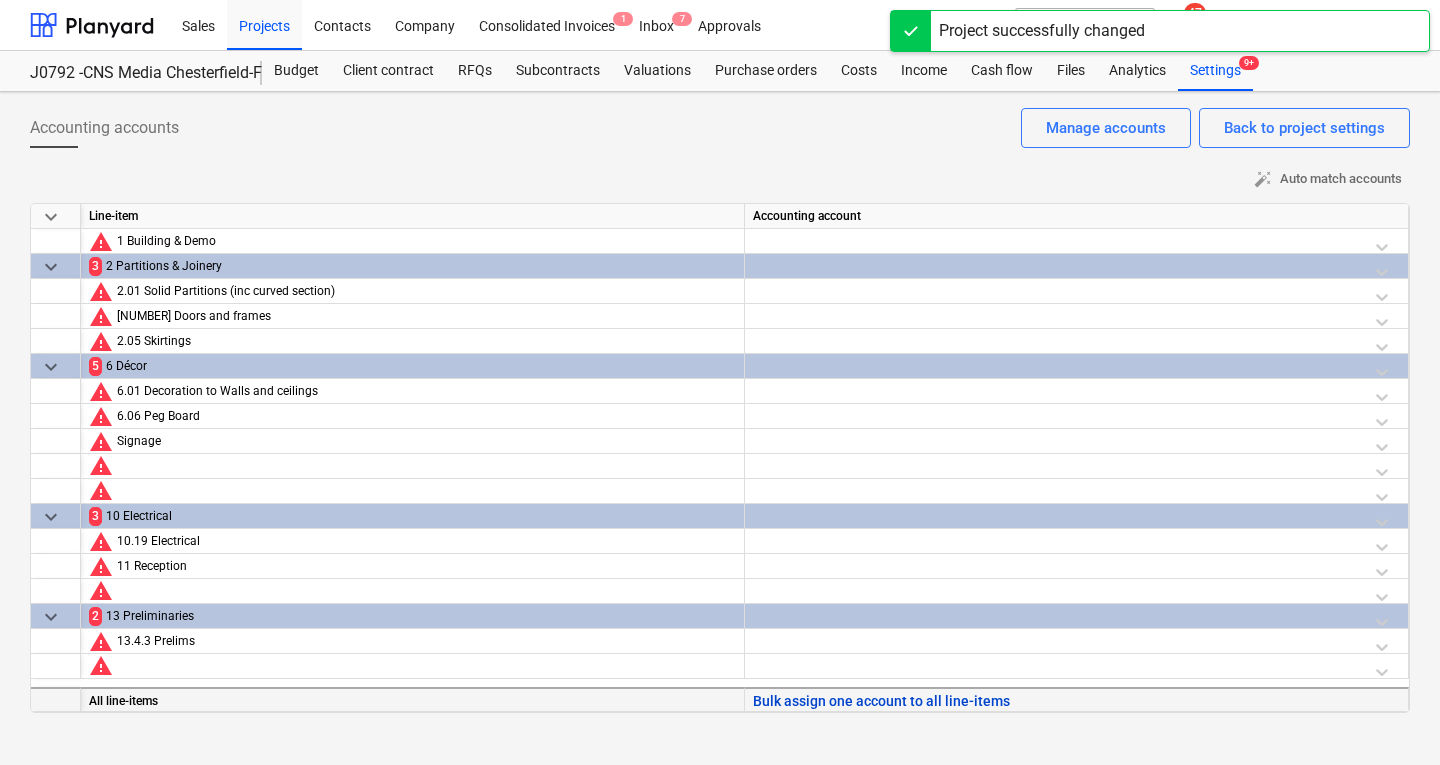 click on "Bulk assign one account to all line-items" at bounding box center [881, 701] 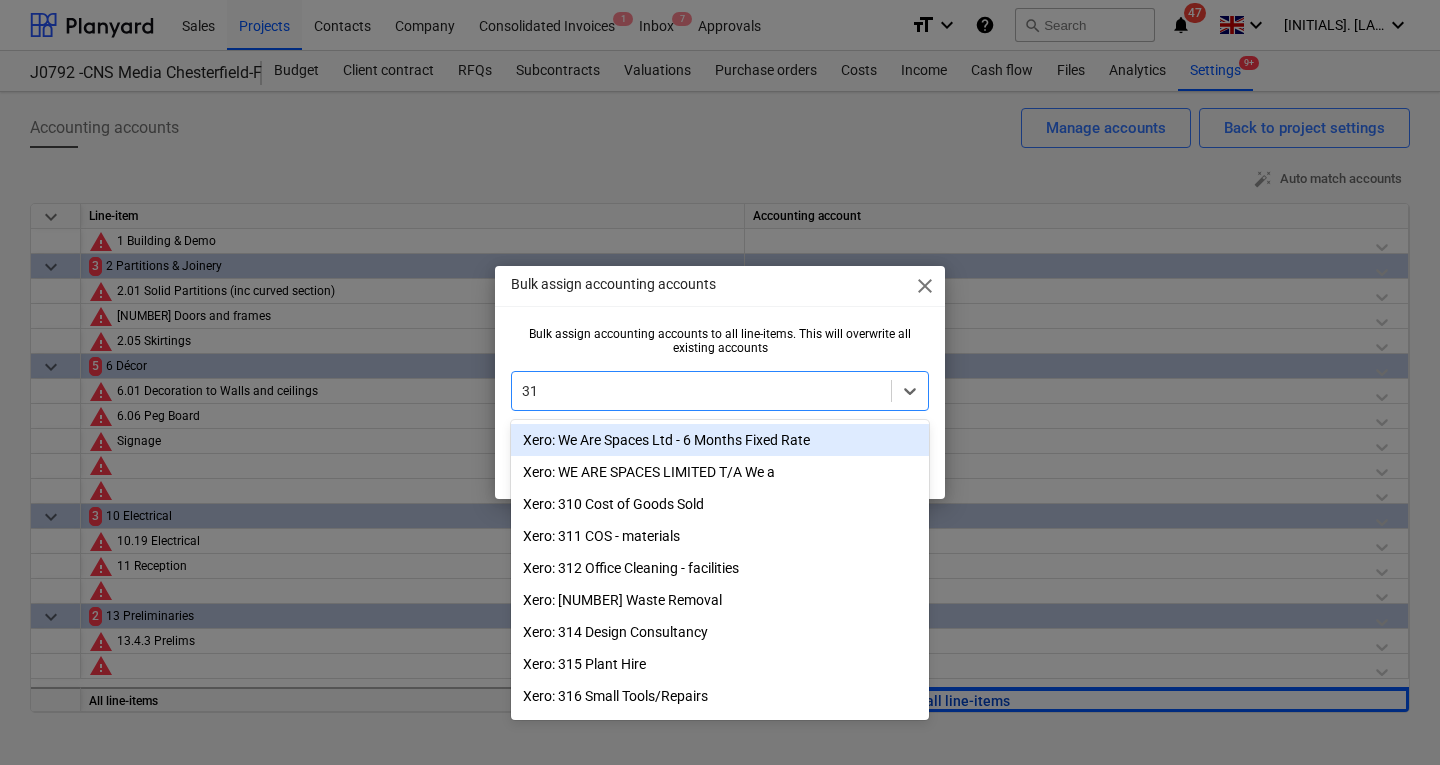 type on "310" 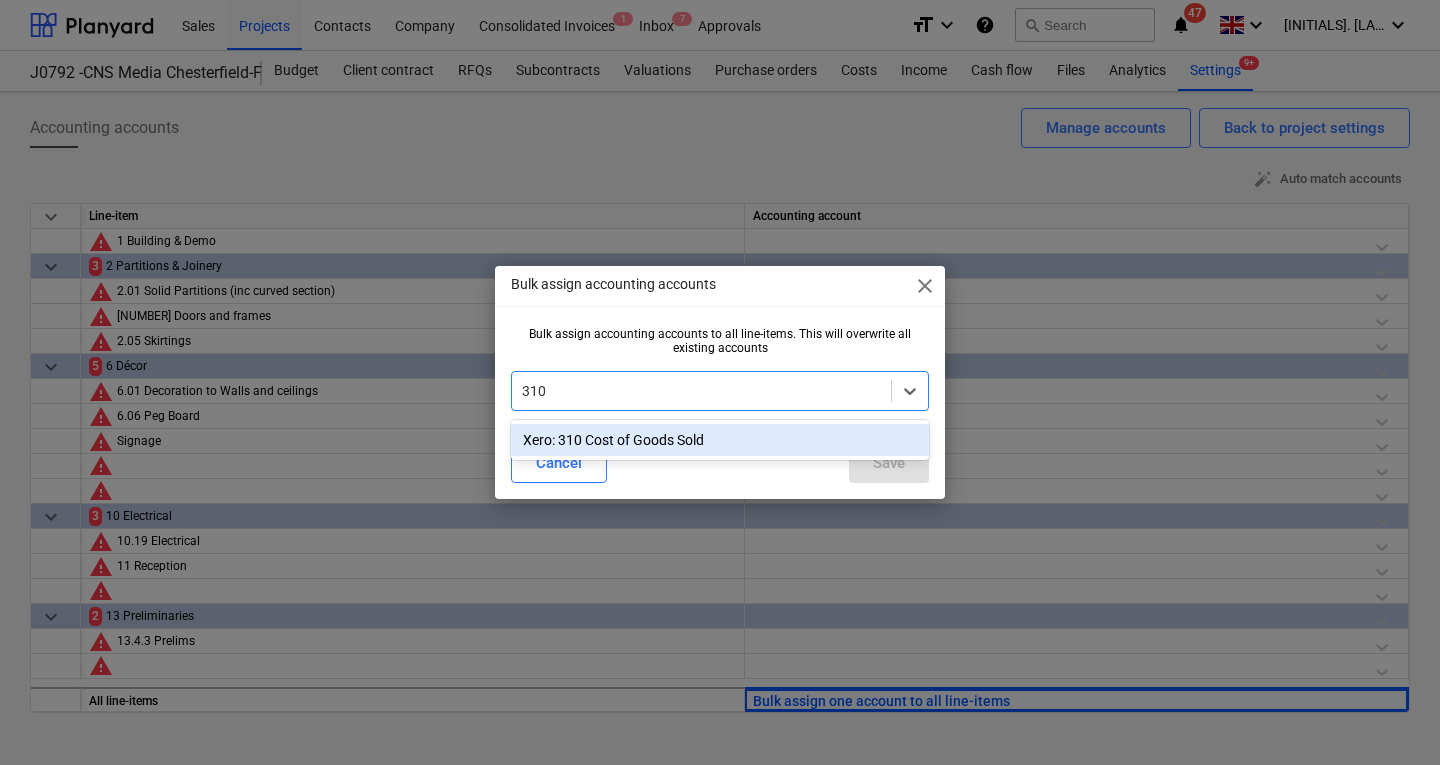 click on "Xero: 310 Cost of Goods Sold" at bounding box center (720, 440) 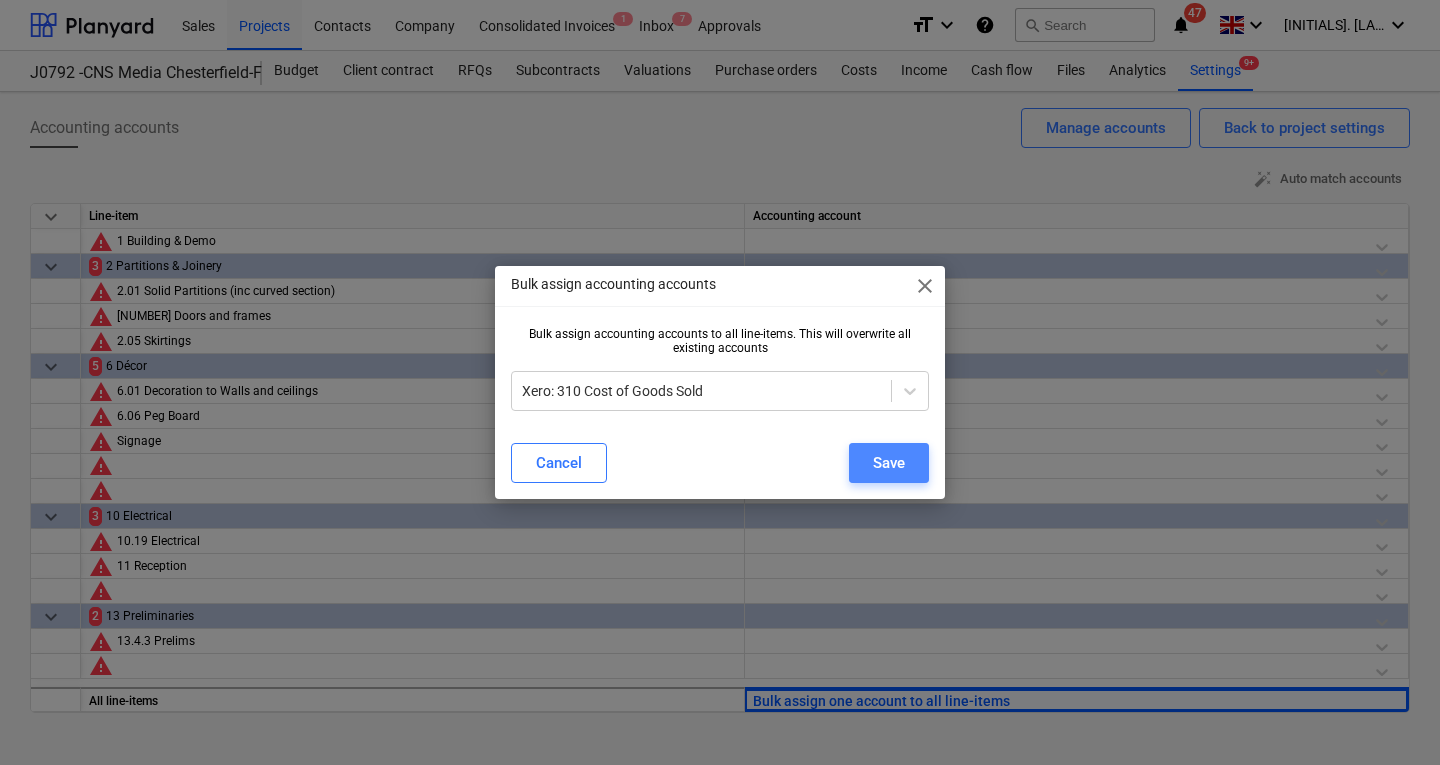 click on "Save" at bounding box center (889, 463) 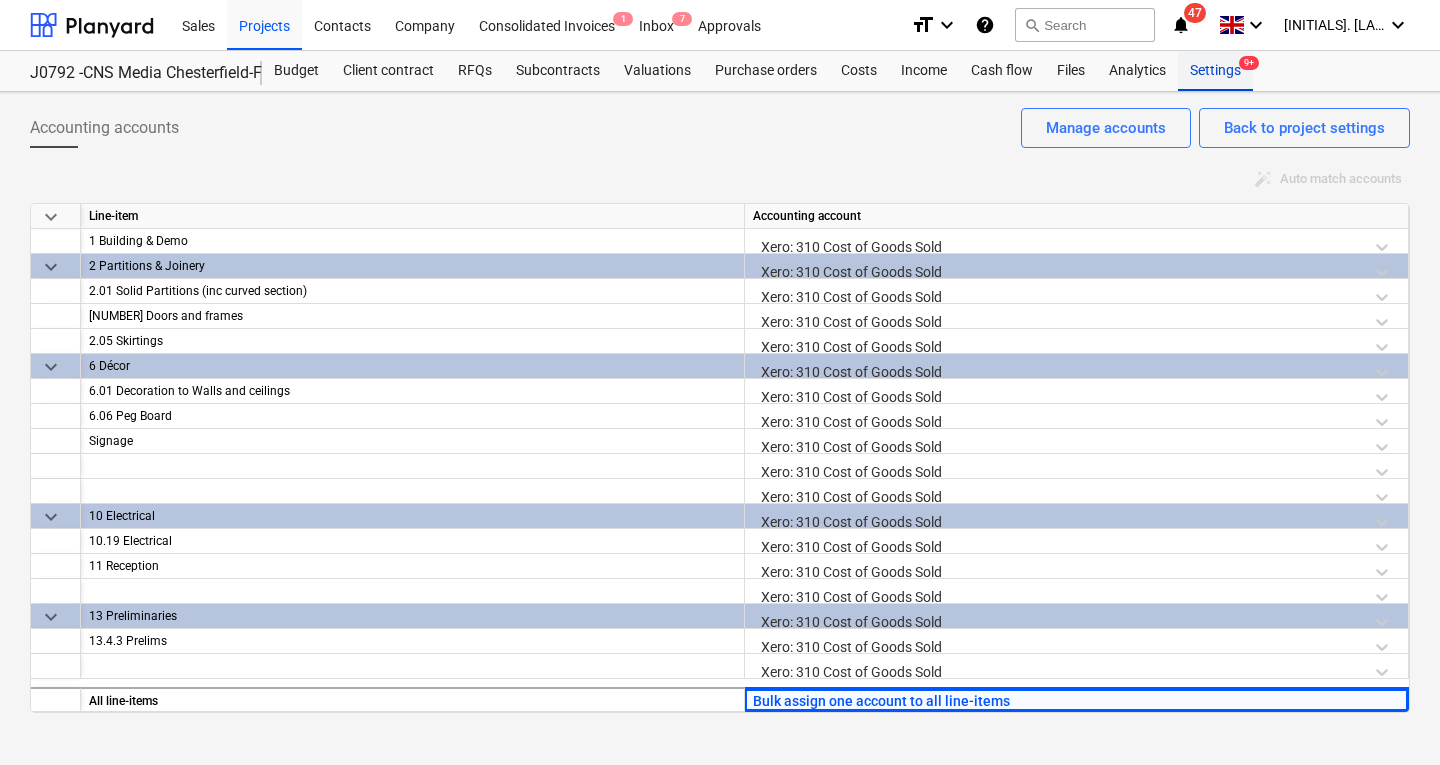 click on "Settings 9+" at bounding box center [1215, 71] 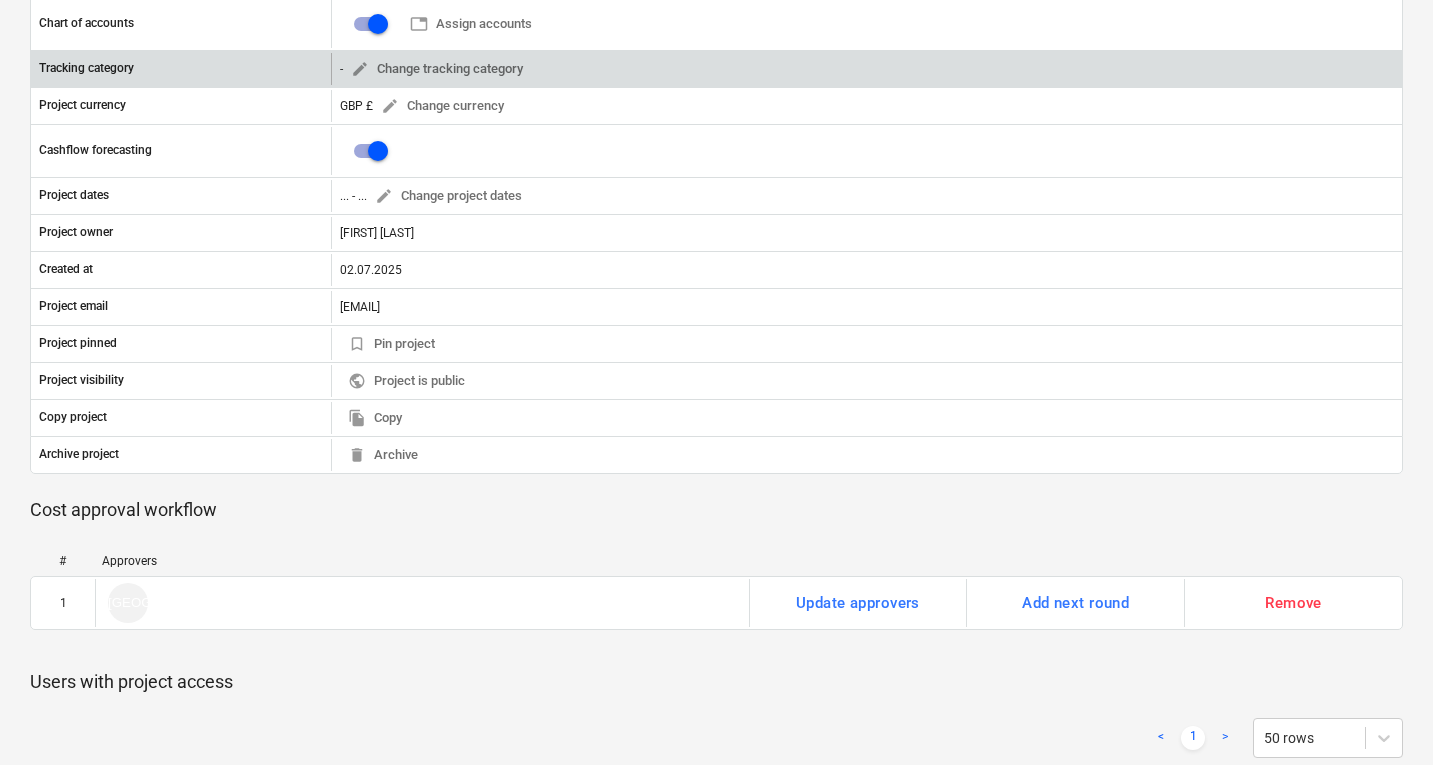 scroll, scrollTop: 0, scrollLeft: 0, axis: both 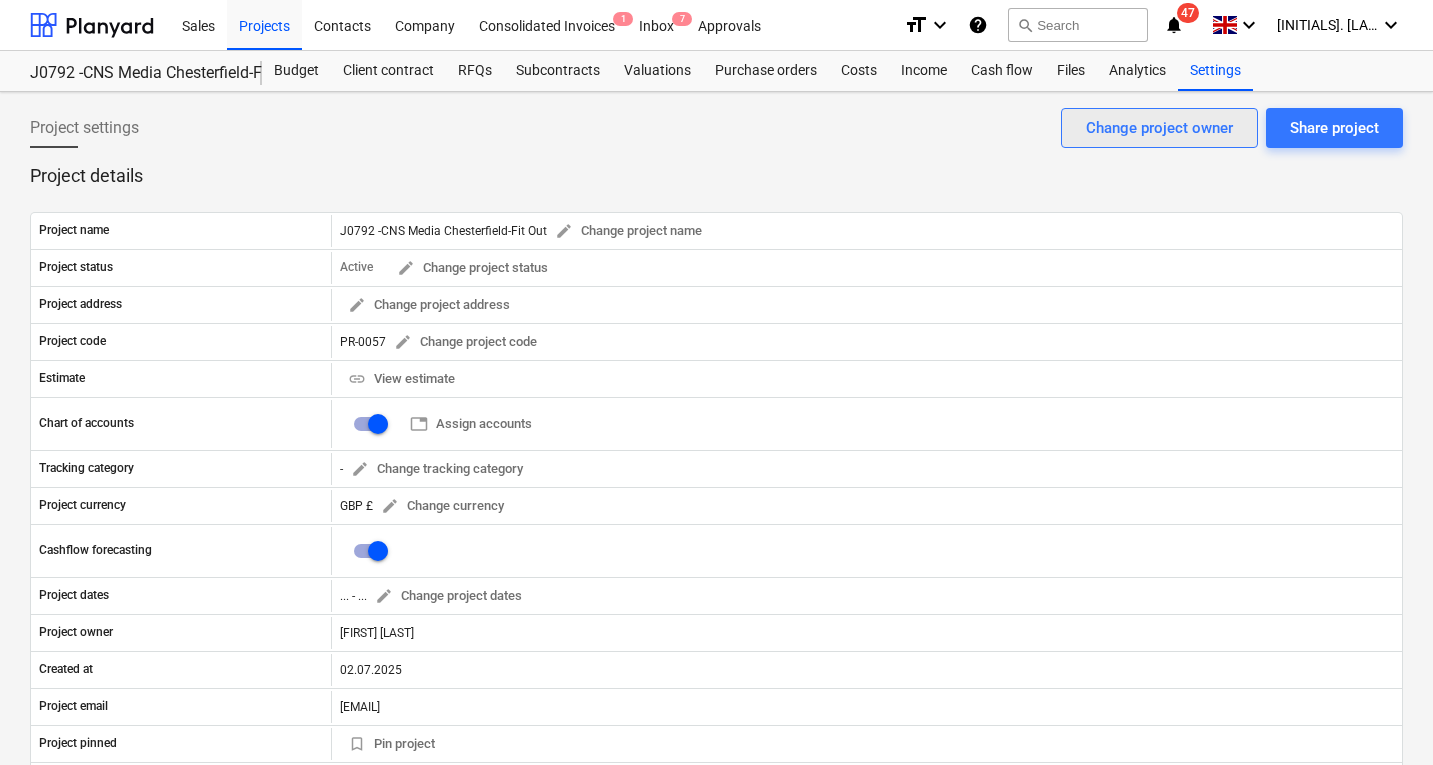 click on "Change project owner" at bounding box center (1159, 128) 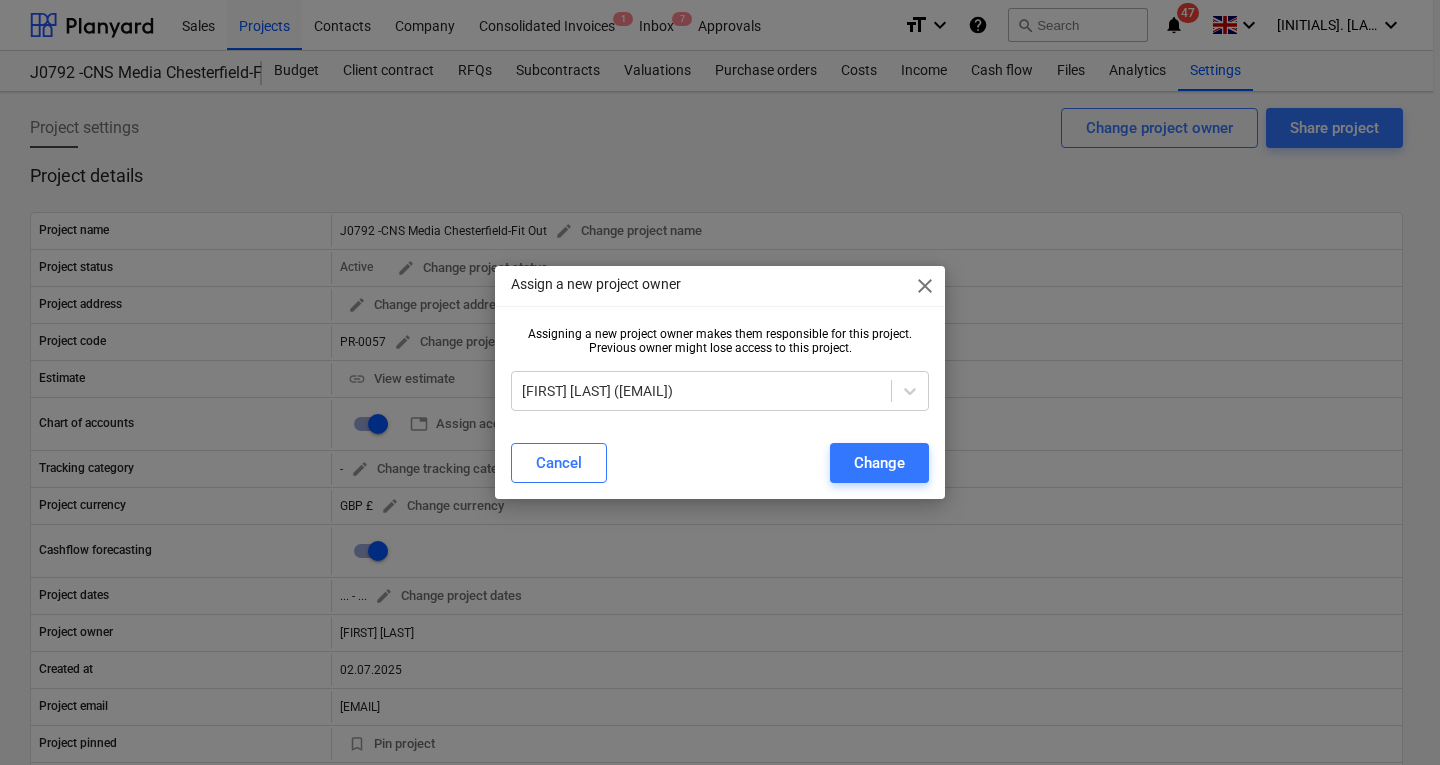 click at bounding box center [720, 363] 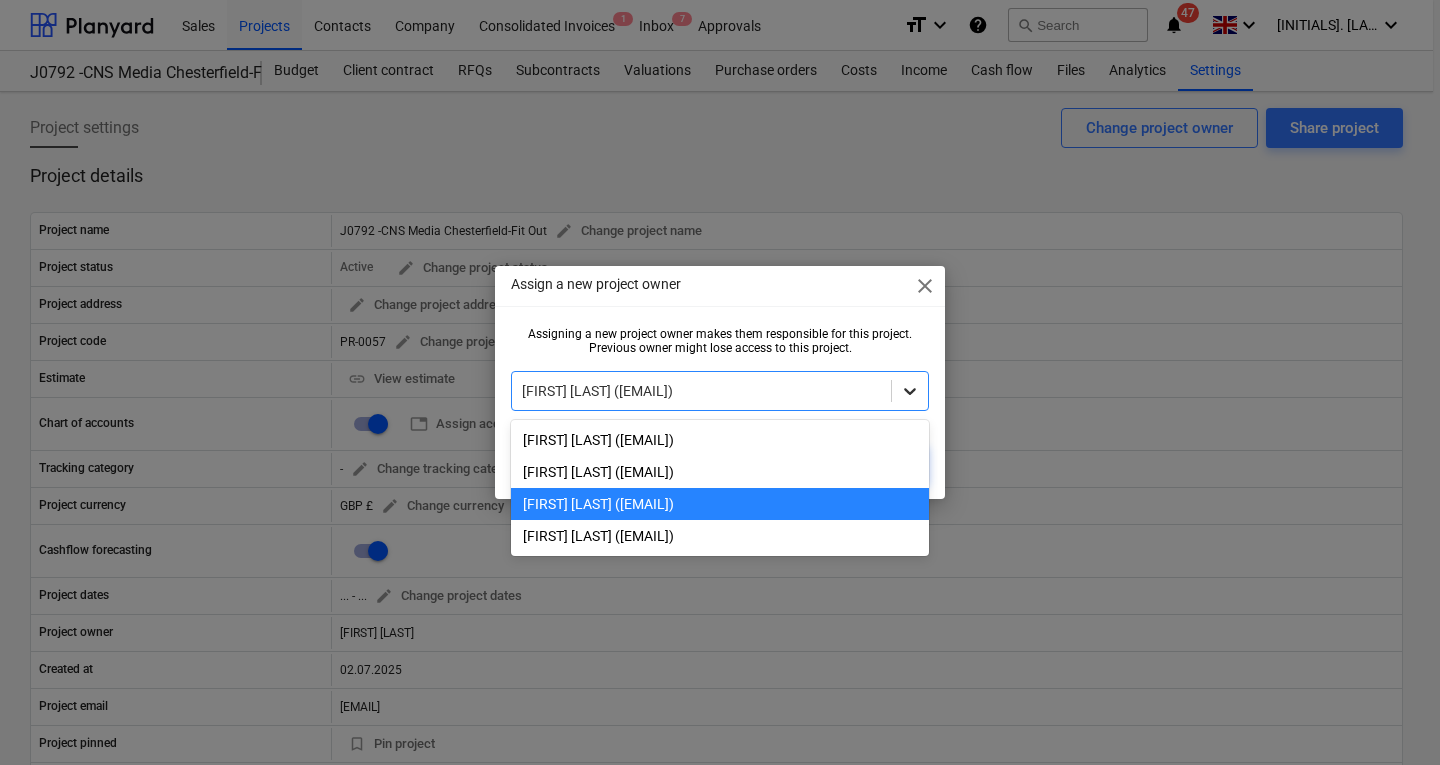 click at bounding box center [910, 391] 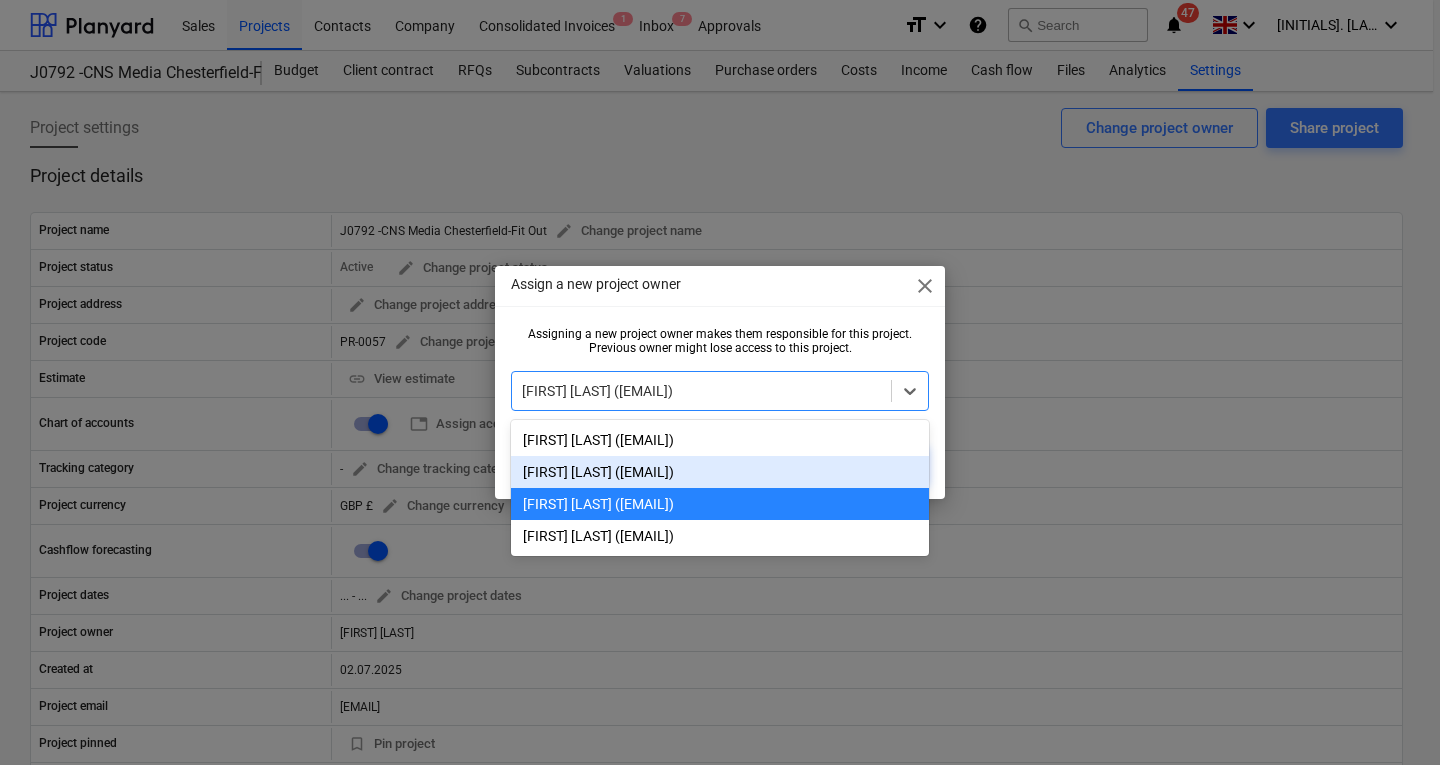click on "[FIRST] [LAST] ([EMAIL])" at bounding box center [720, 472] 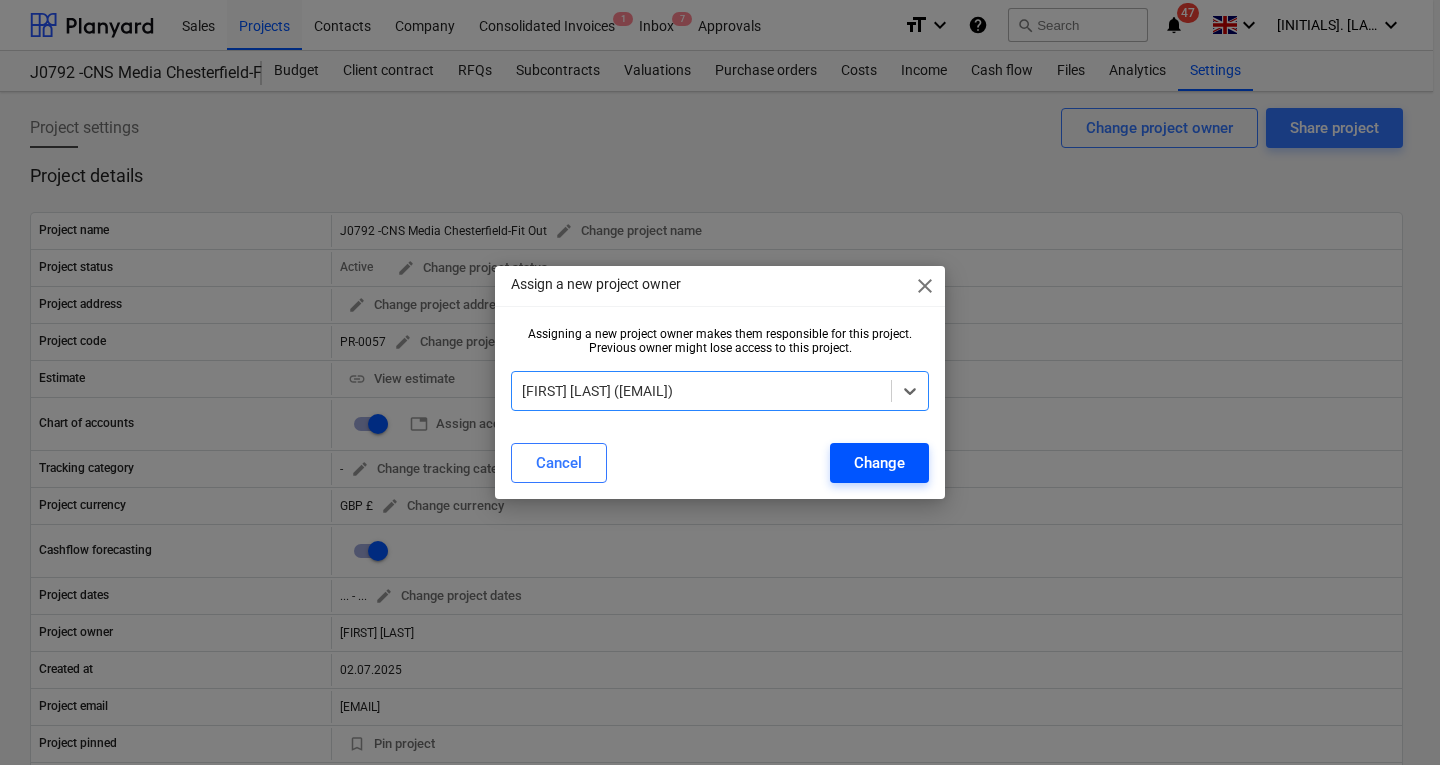 click on "Change" at bounding box center [879, 463] 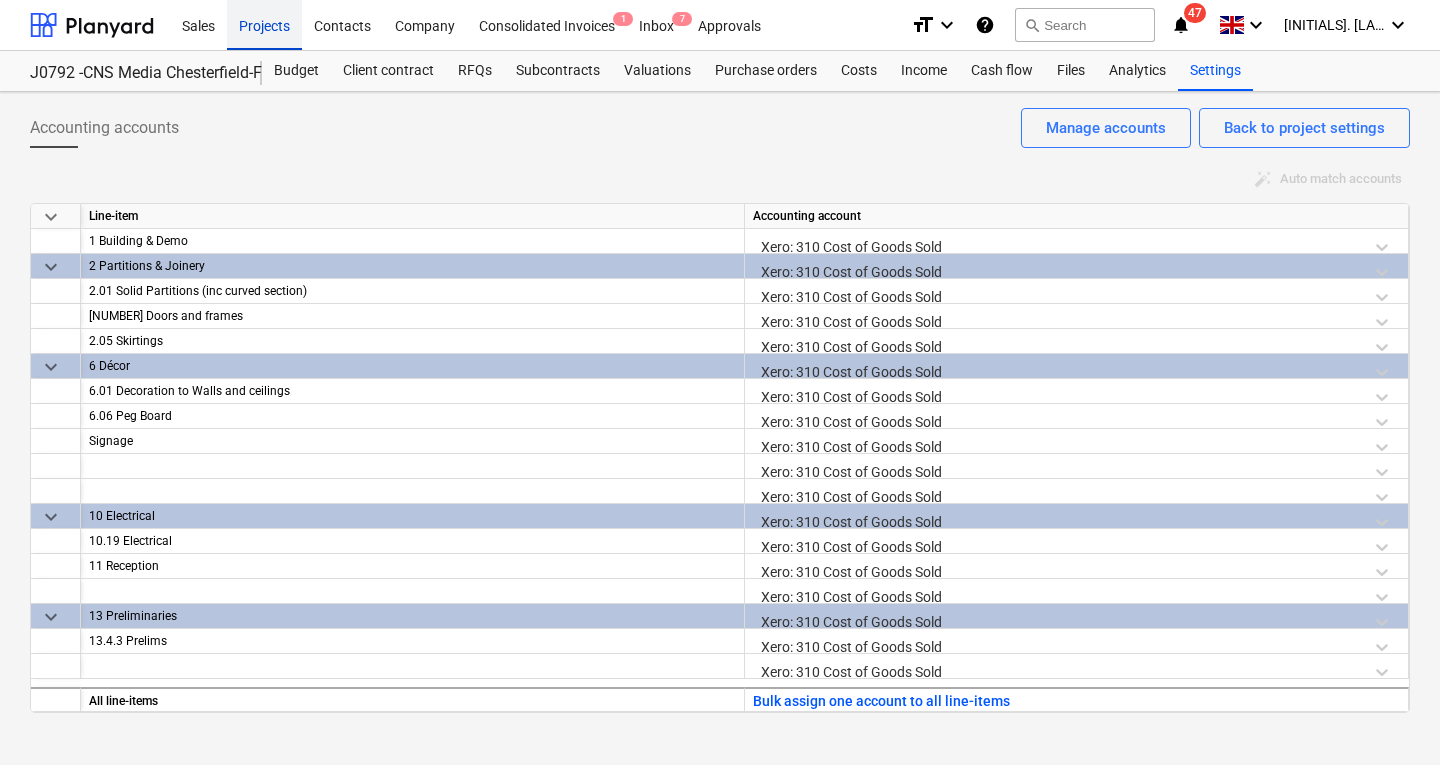 click on "Projects" at bounding box center (264, 24) 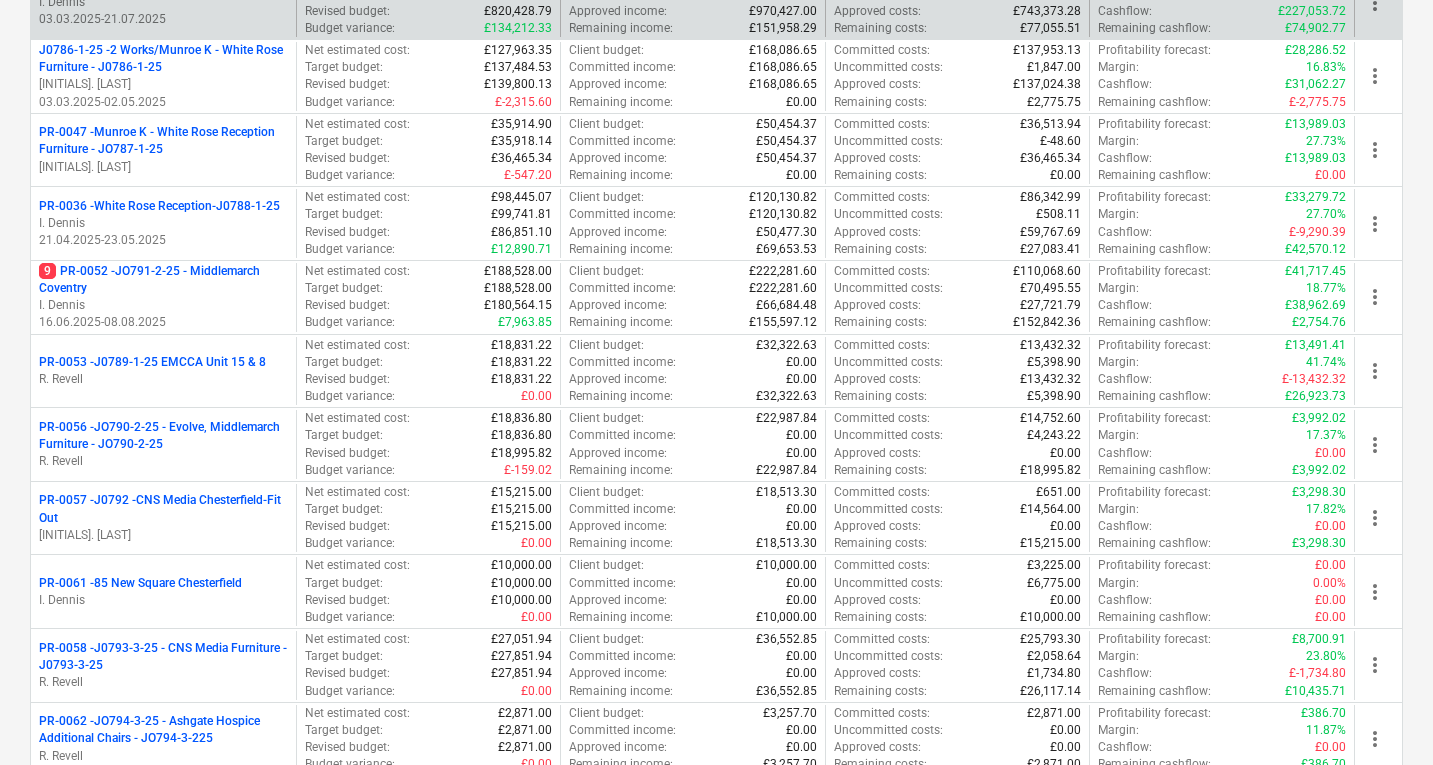 click on "PR-0058 - J0793-3-25 - CNS Media Furniture - J0793-3-25 [LAST]" at bounding box center (163, 665) 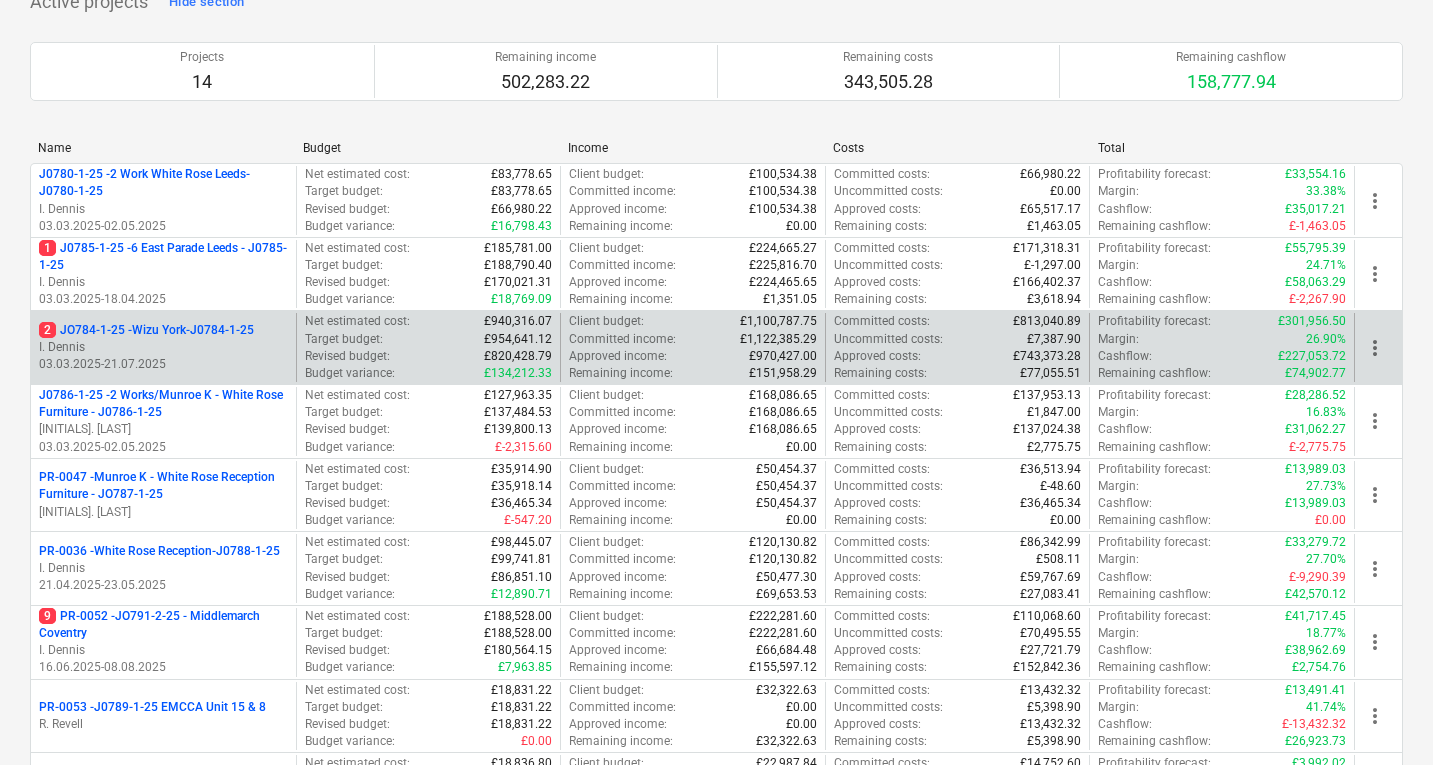 scroll, scrollTop: 263, scrollLeft: 0, axis: vertical 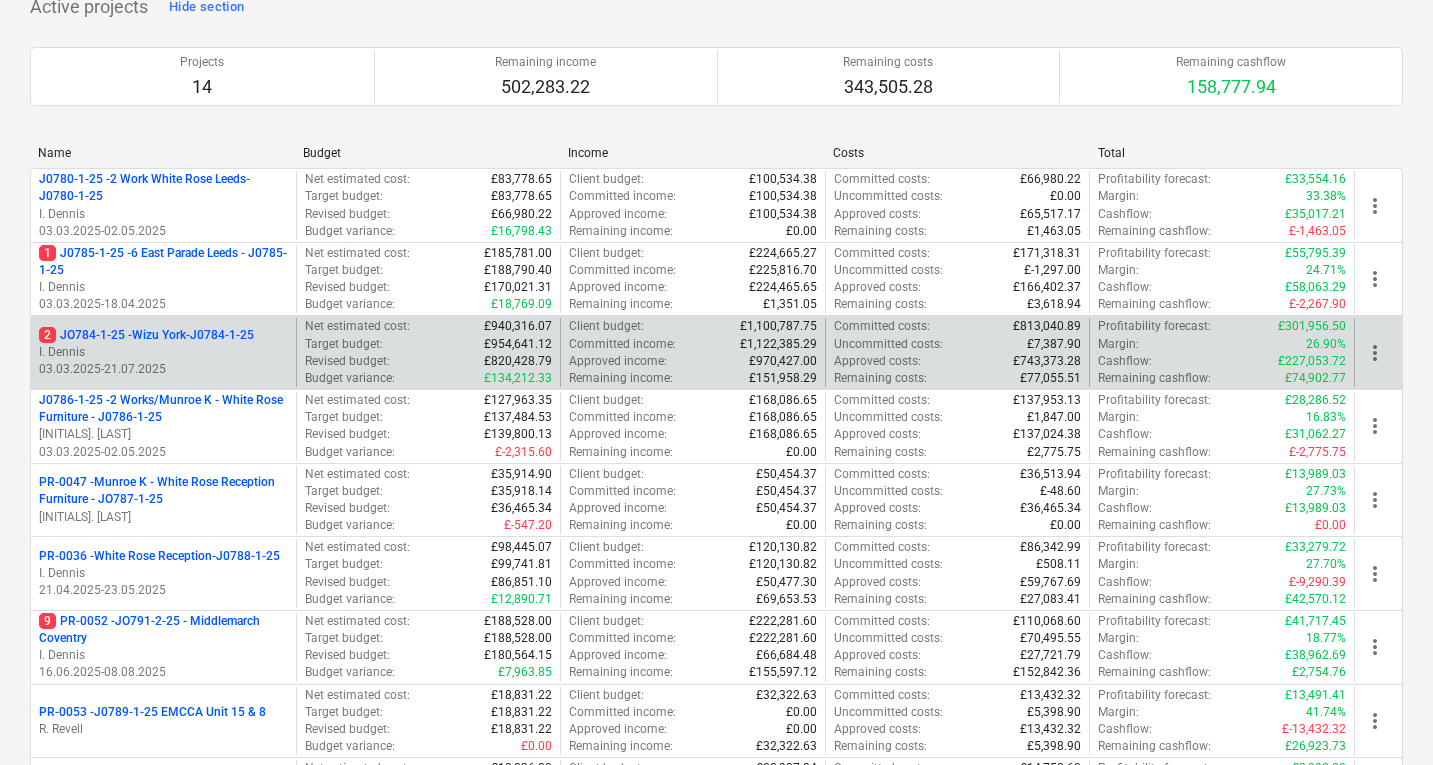 click on "2 JO784-1-25 -  Wizu York-J0784-1-25" at bounding box center [146, 335] 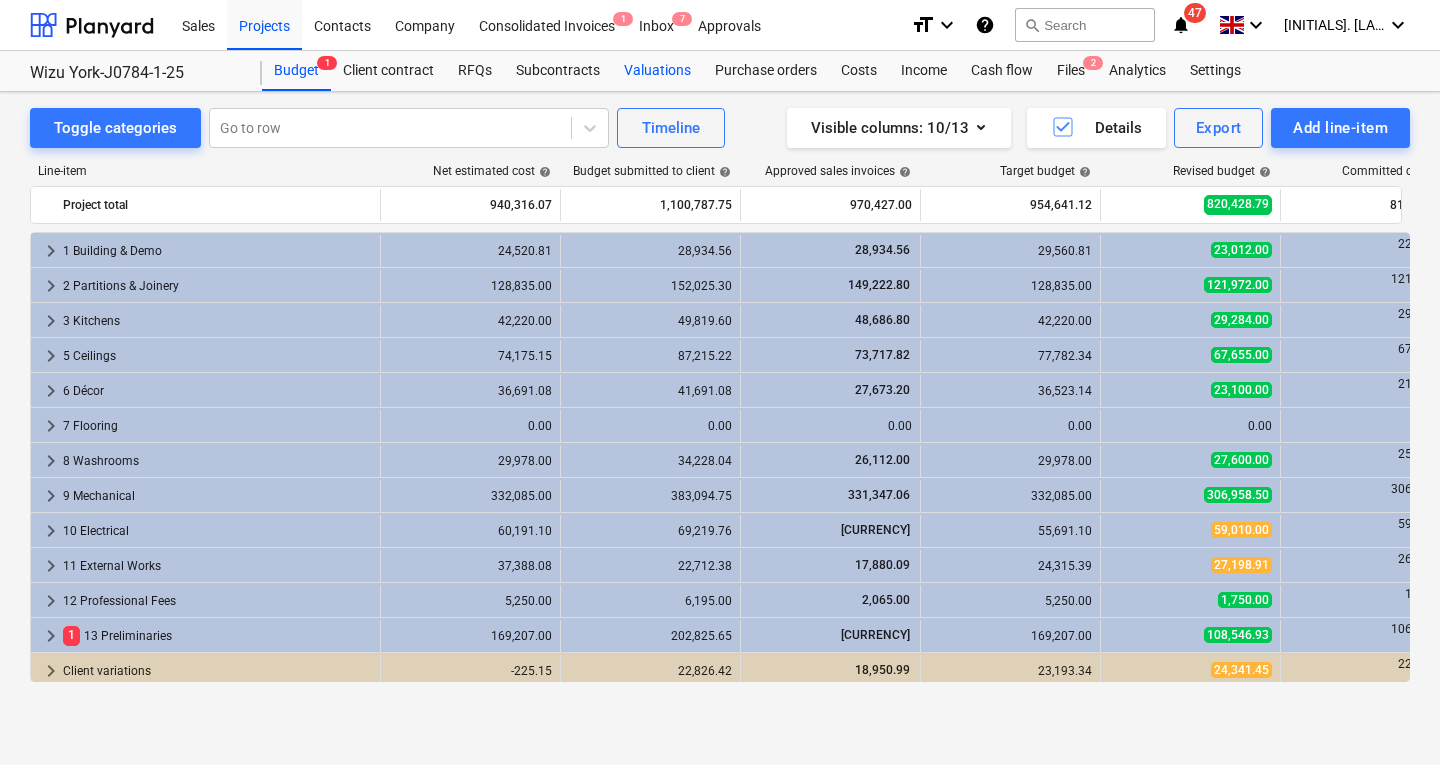 click on "Valuations" at bounding box center (657, 71) 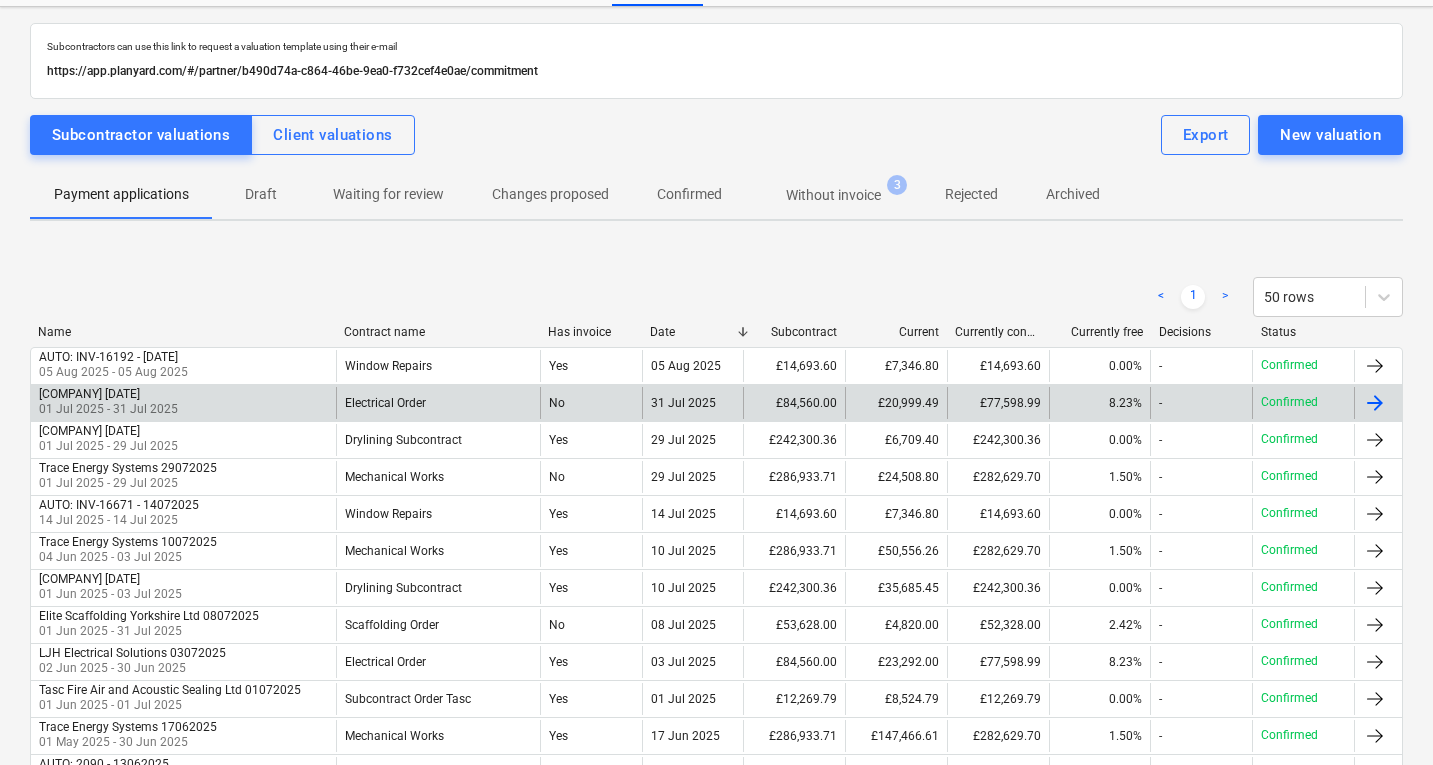 scroll, scrollTop: 86, scrollLeft: 0, axis: vertical 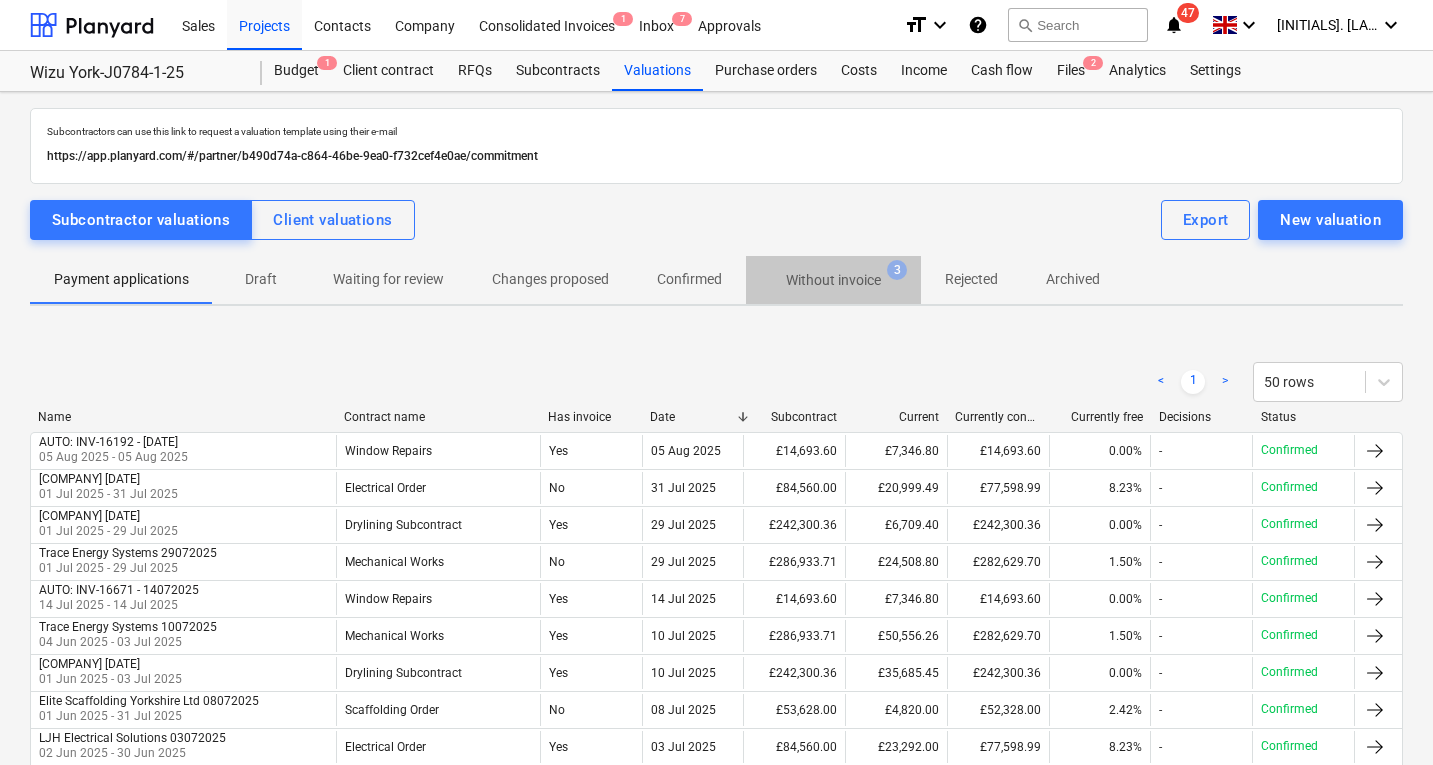 click on "Without invoice" at bounding box center (833, 280) 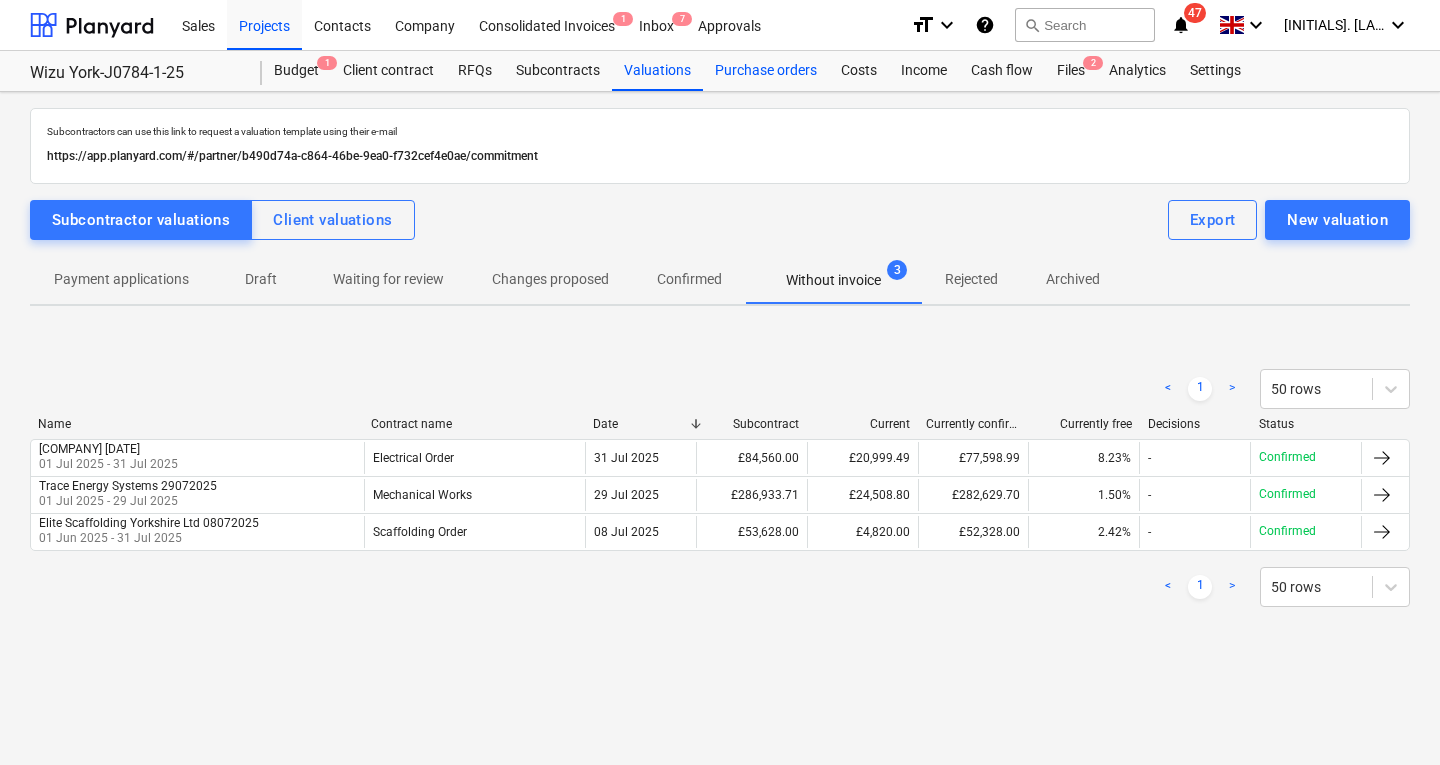click on "Purchase orders" at bounding box center [766, 71] 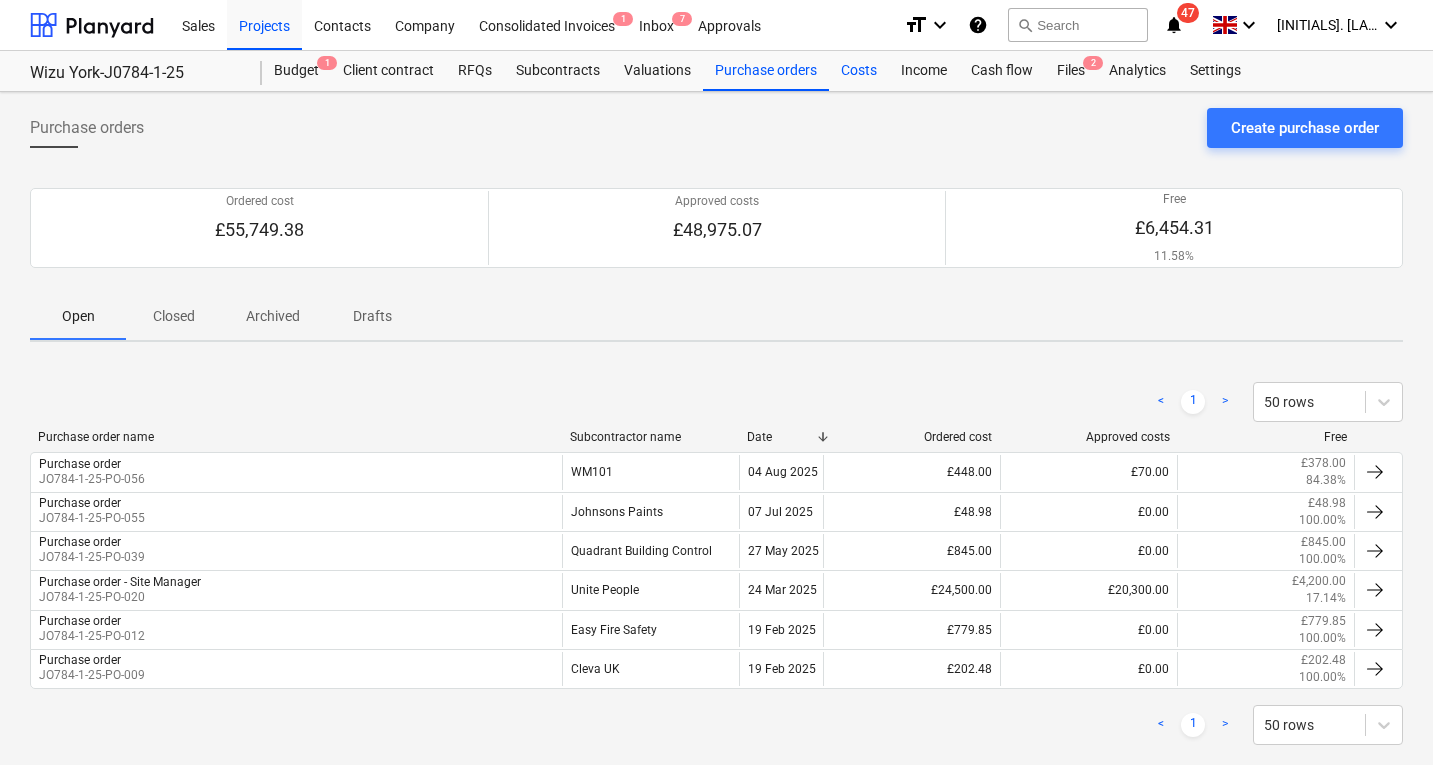 click on "Costs" at bounding box center (859, 71) 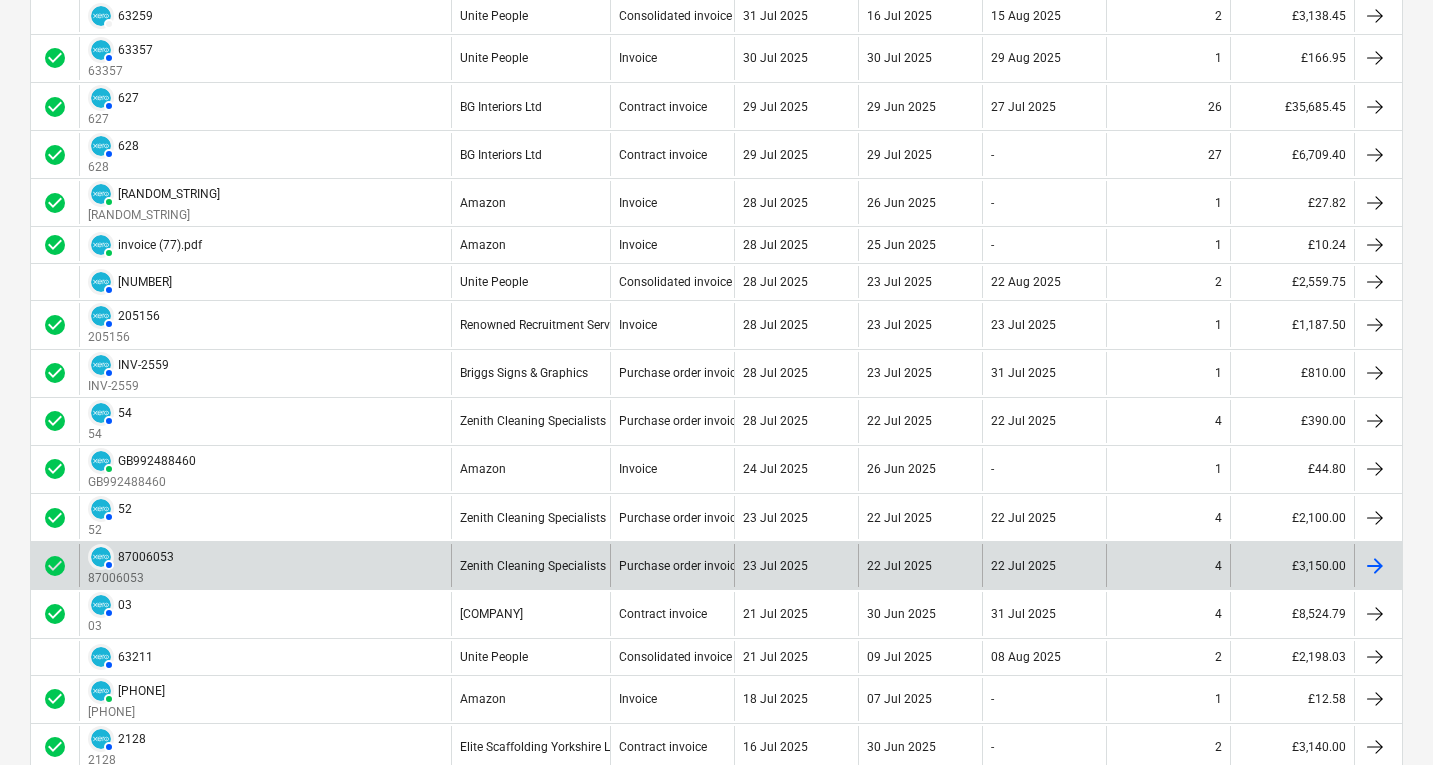scroll, scrollTop: 620, scrollLeft: 0, axis: vertical 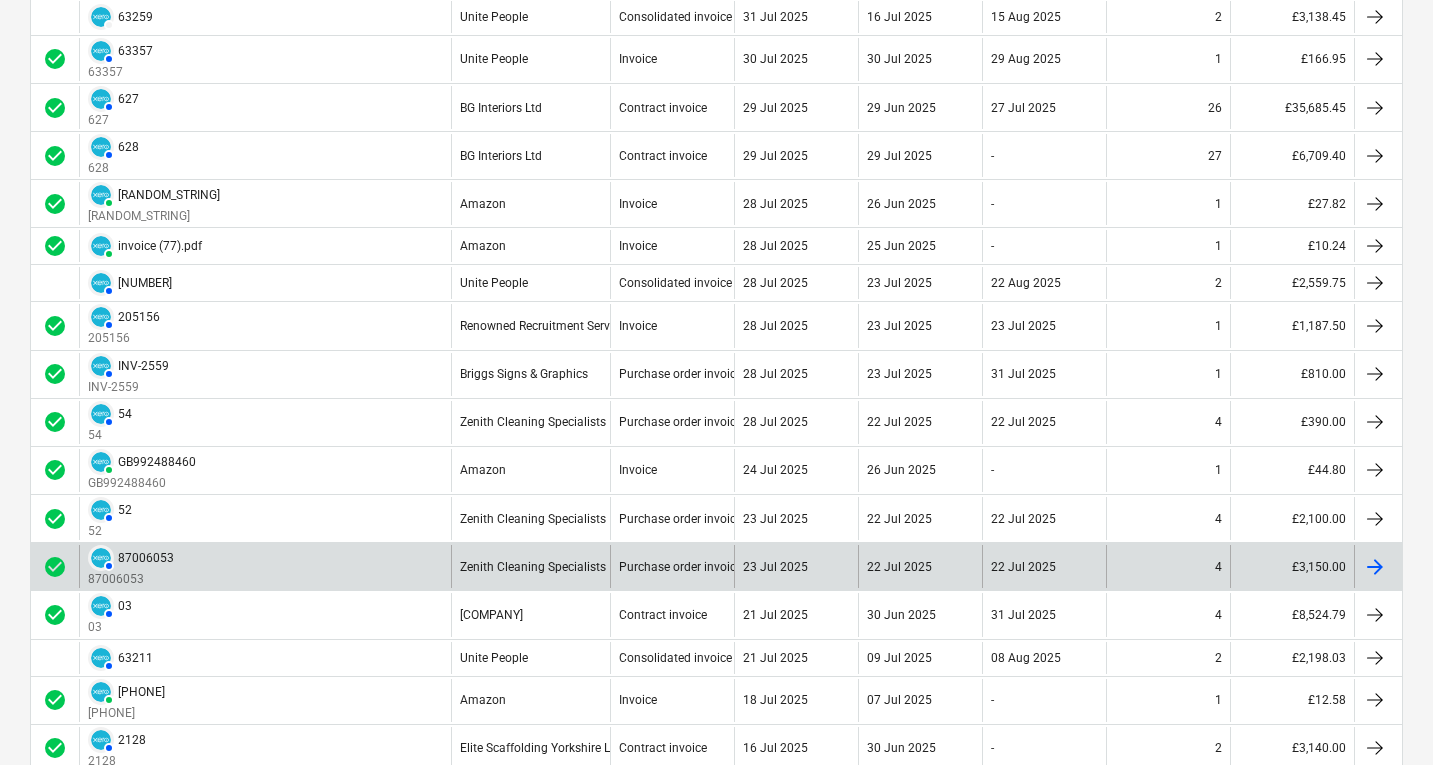 click on "Zenith Cleaning Specialists" at bounding box center (530, 566) 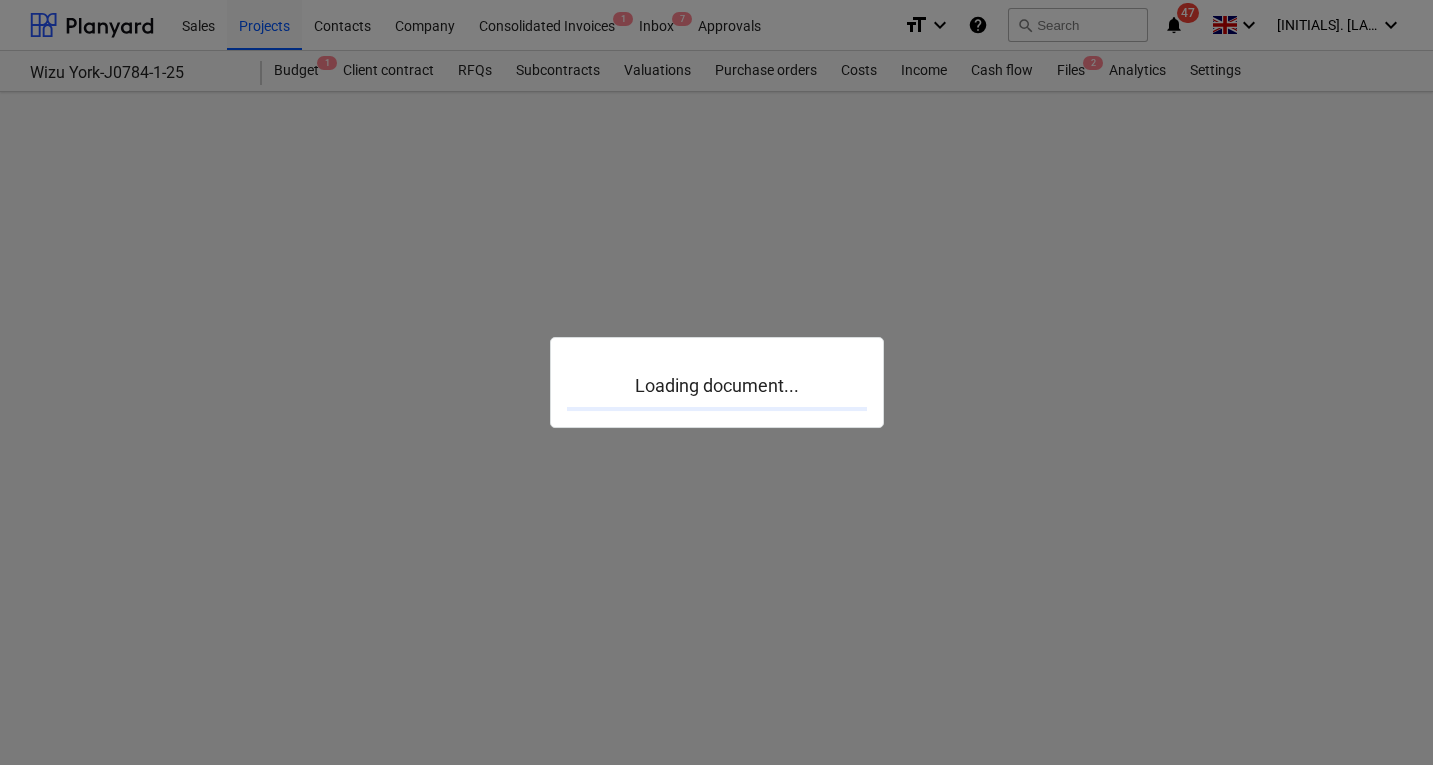 scroll, scrollTop: 0, scrollLeft: 0, axis: both 